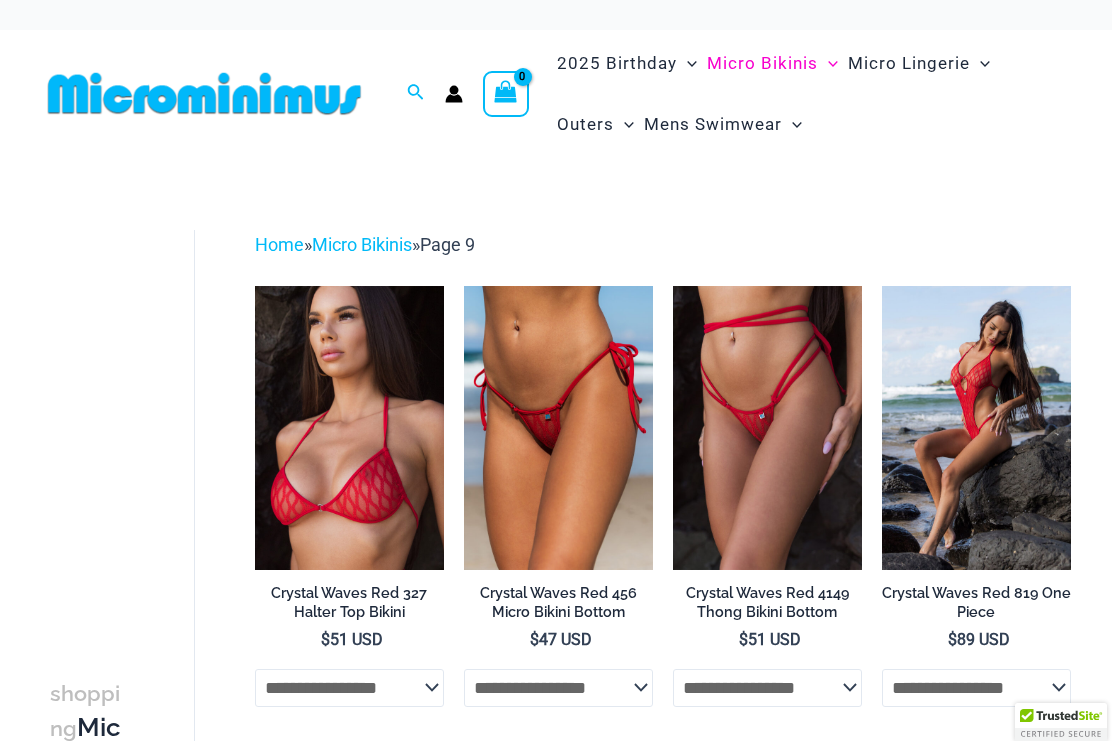 scroll, scrollTop: 0, scrollLeft: 0, axis: both 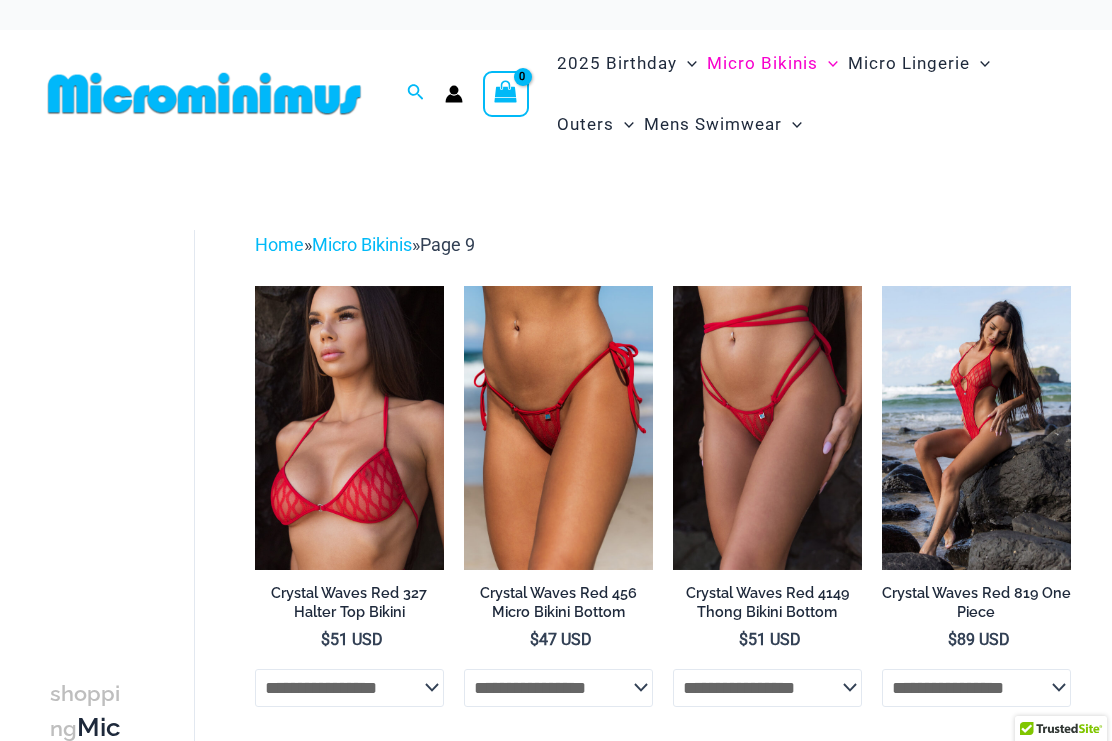 click on "Matt Neon Sky" at bounding box center (-17348, 128) 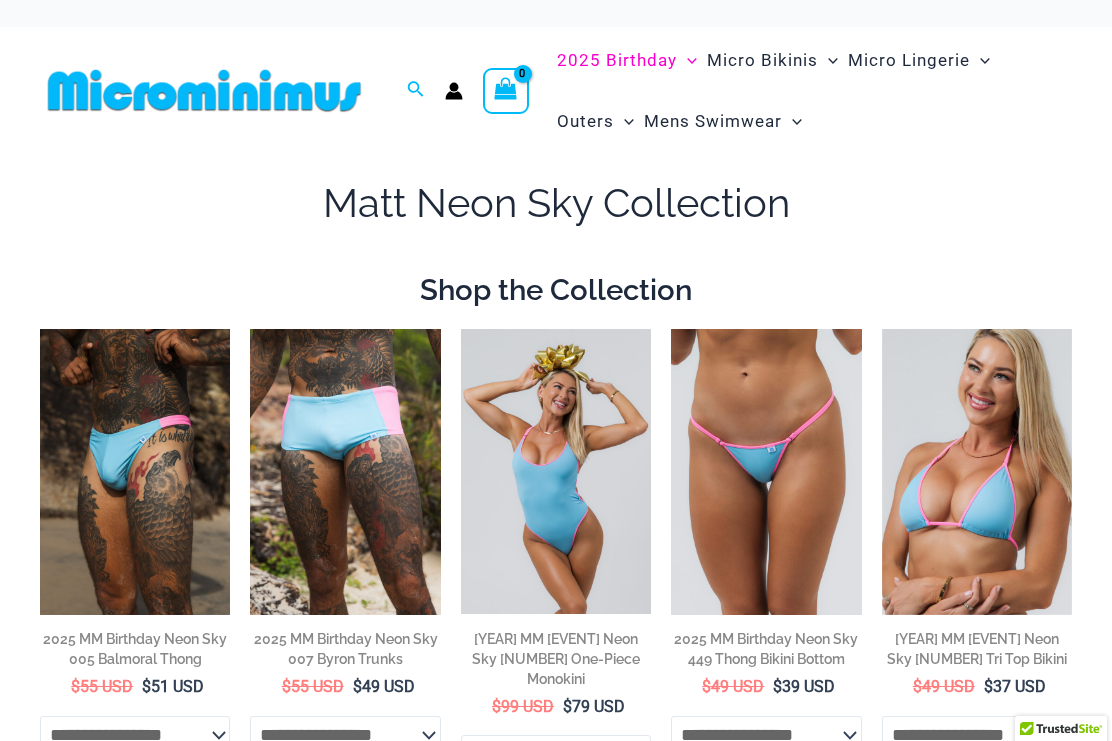 scroll, scrollTop: 0, scrollLeft: 0, axis: both 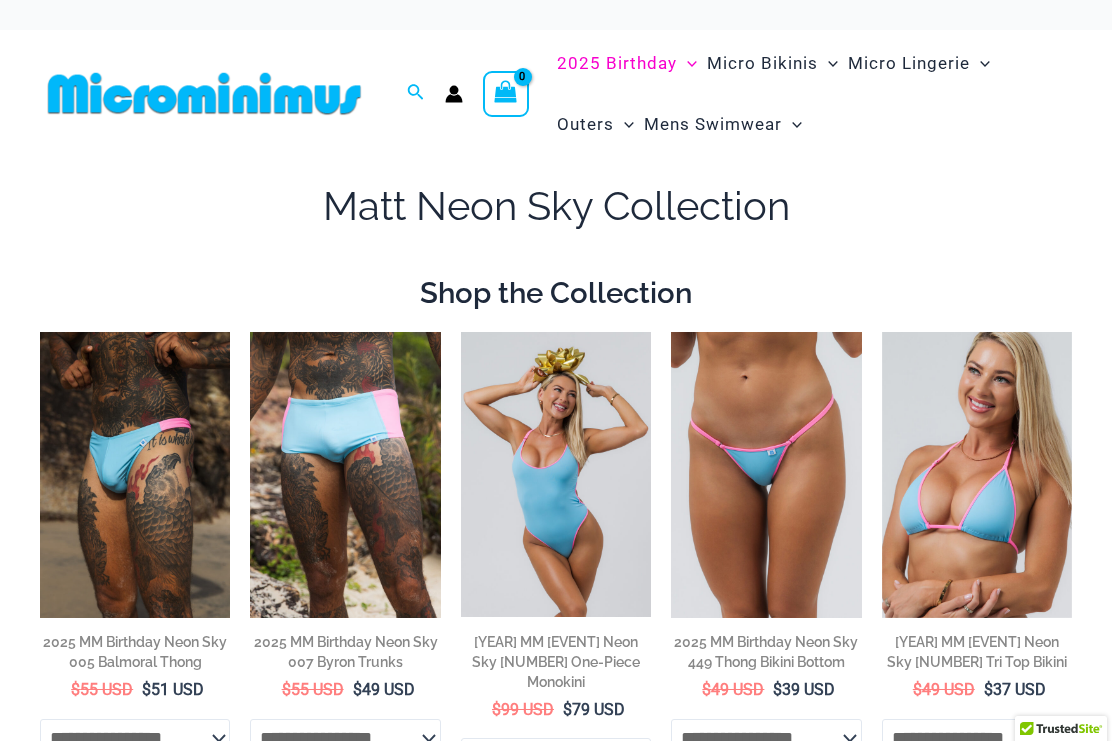 click on "Sexy One Piece Monokinis" at bounding box center [-17151, 347] 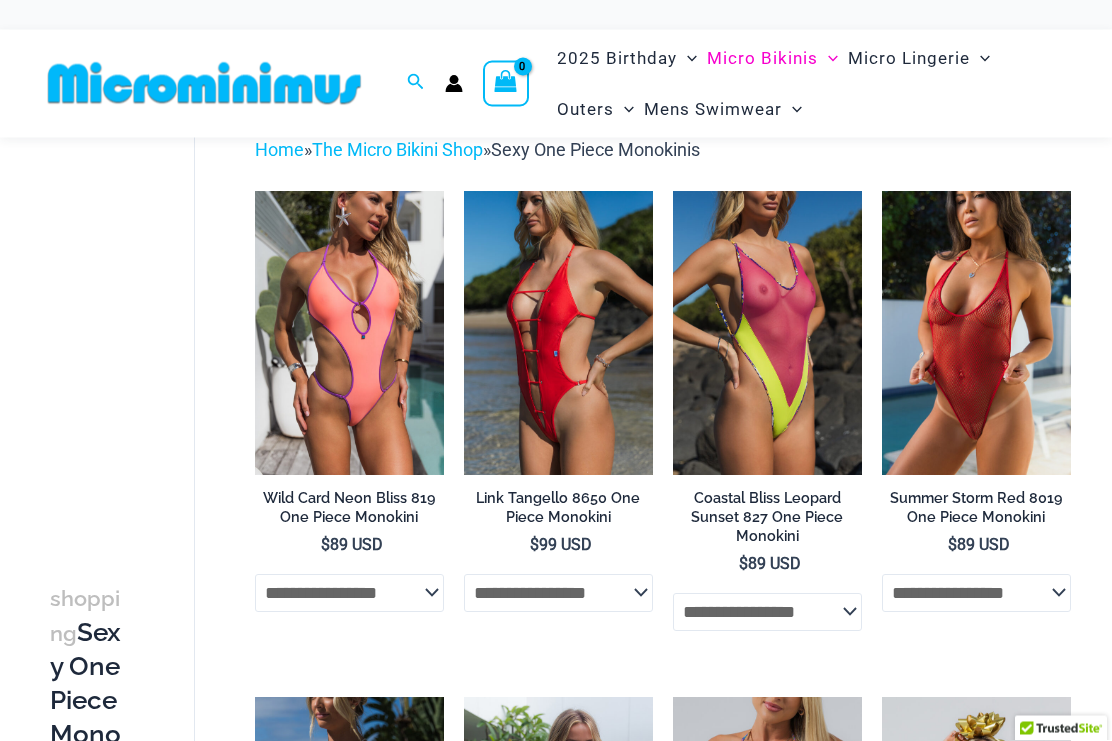 scroll, scrollTop: 75, scrollLeft: 0, axis: vertical 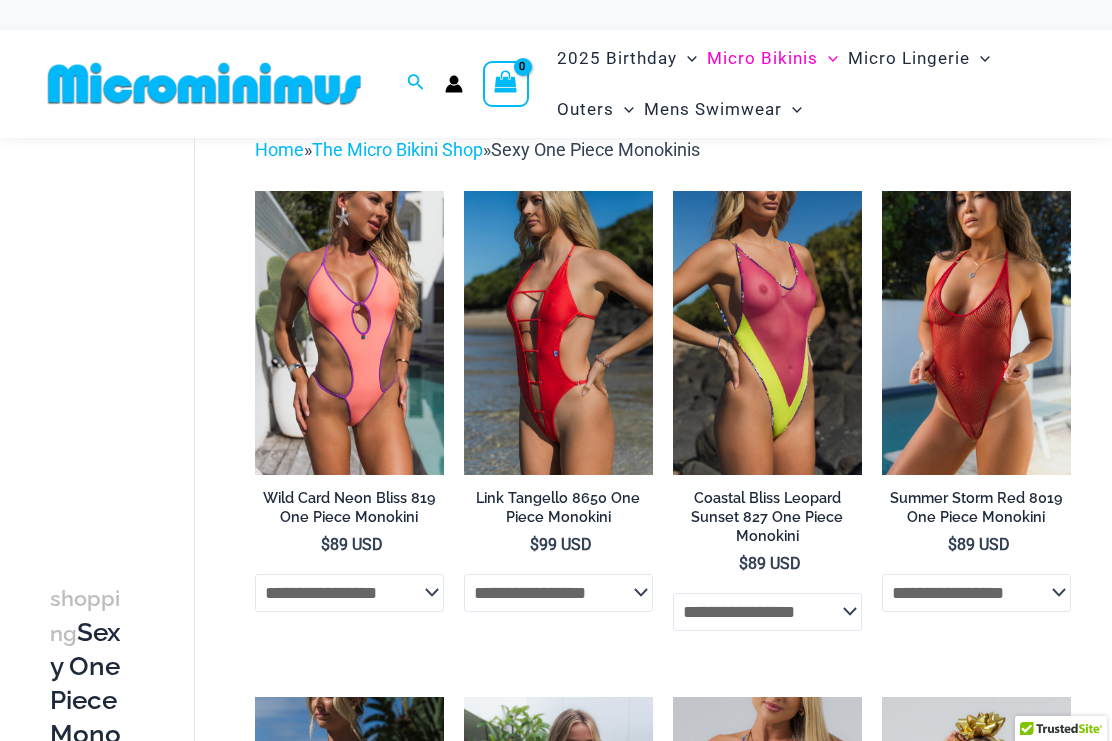 click at bounding box center [255, 191] 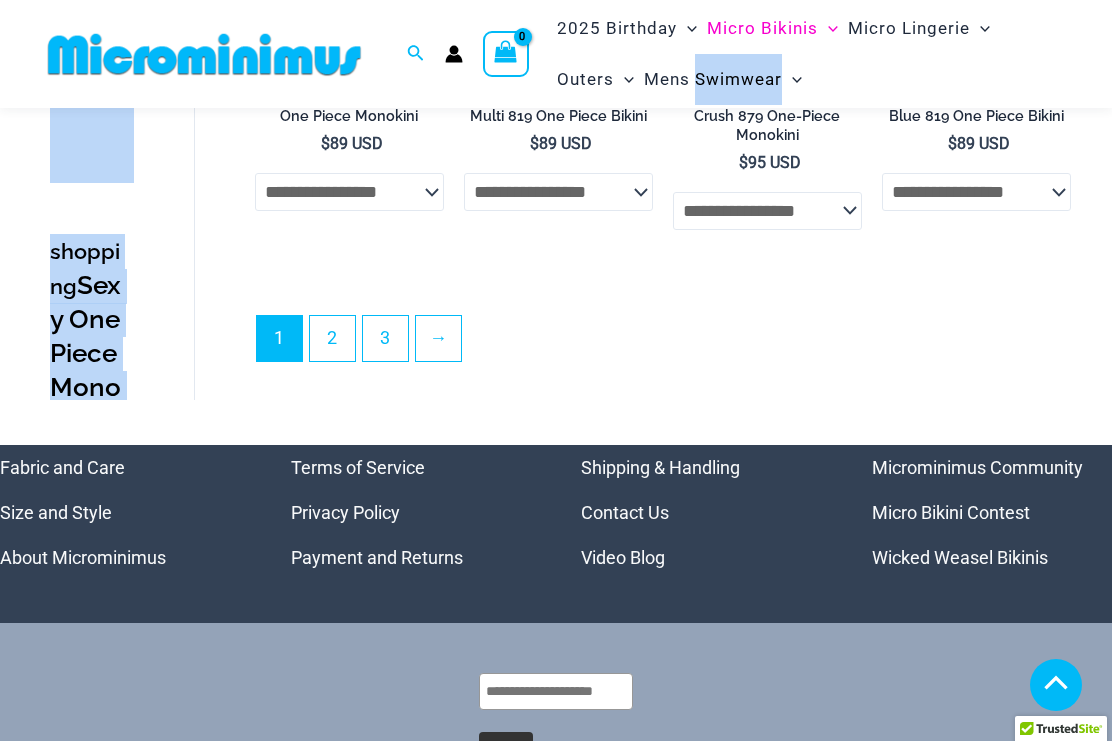 scroll, scrollTop: 3948, scrollLeft: 0, axis: vertical 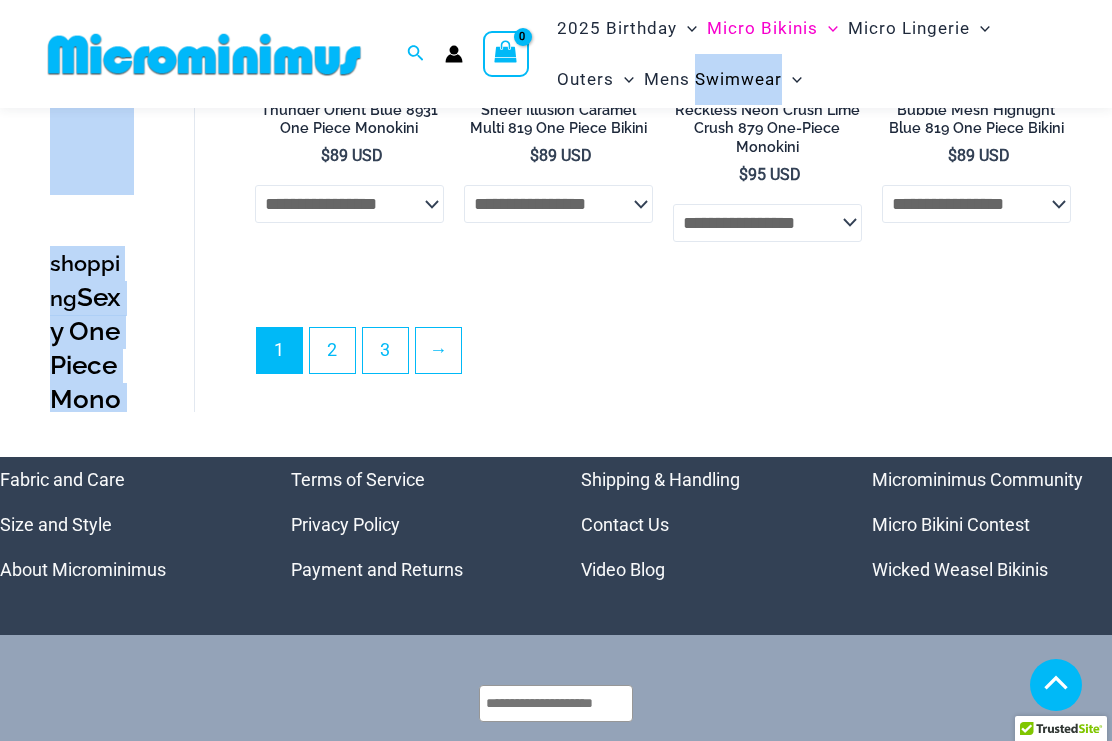 click on "2" at bounding box center (332, 350) 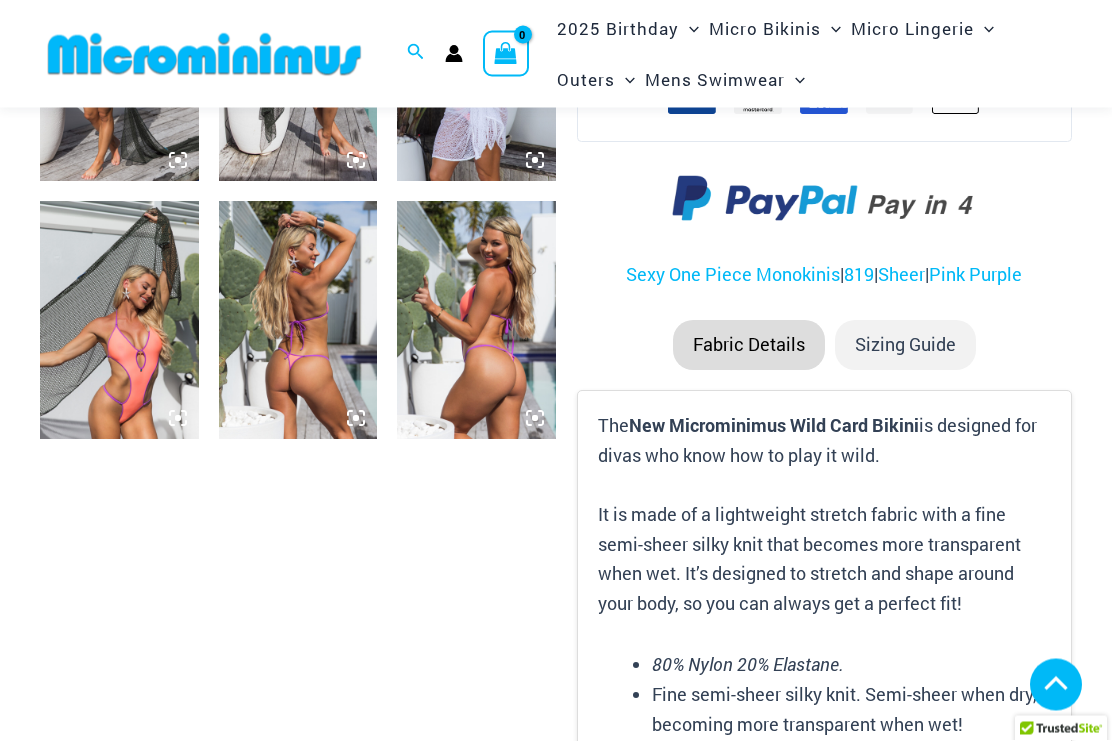 scroll, scrollTop: 1524, scrollLeft: 0, axis: vertical 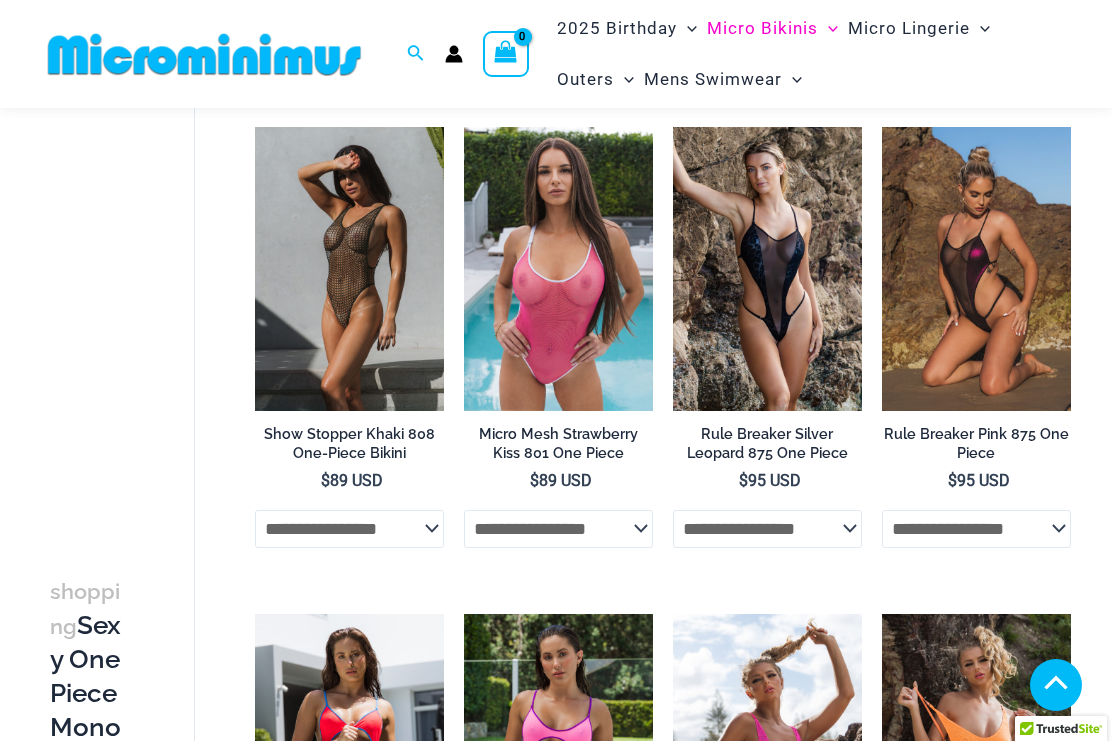 click at bounding box center [882, 127] 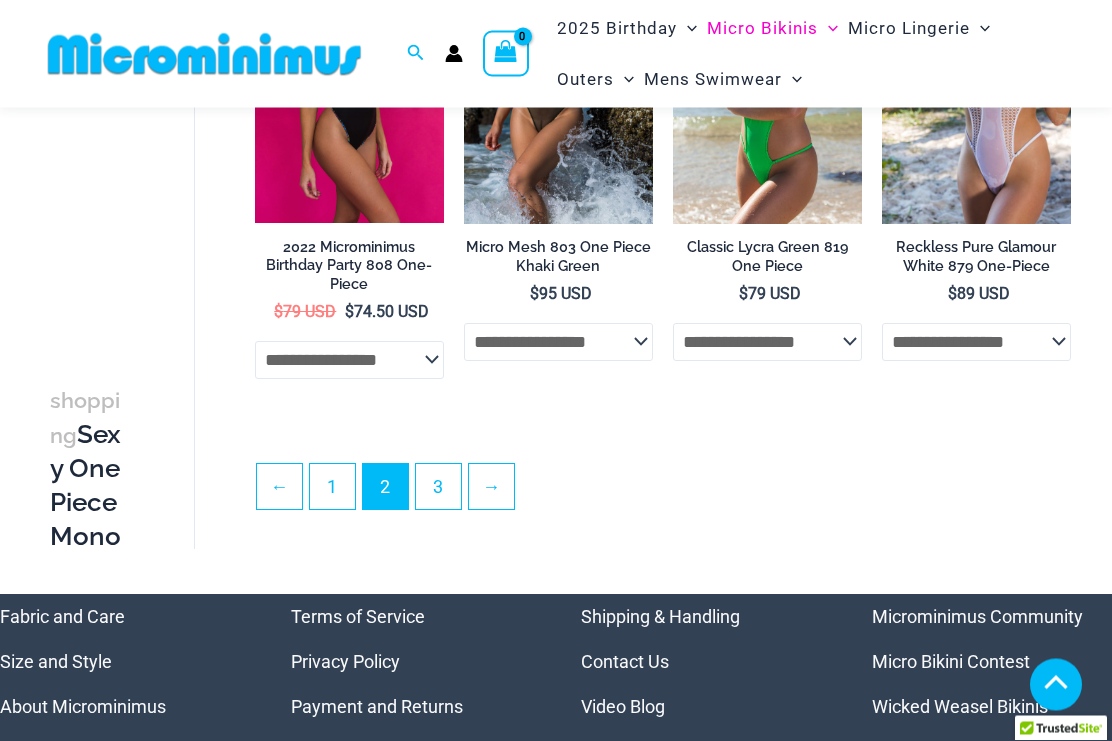 scroll, scrollTop: 3775, scrollLeft: 0, axis: vertical 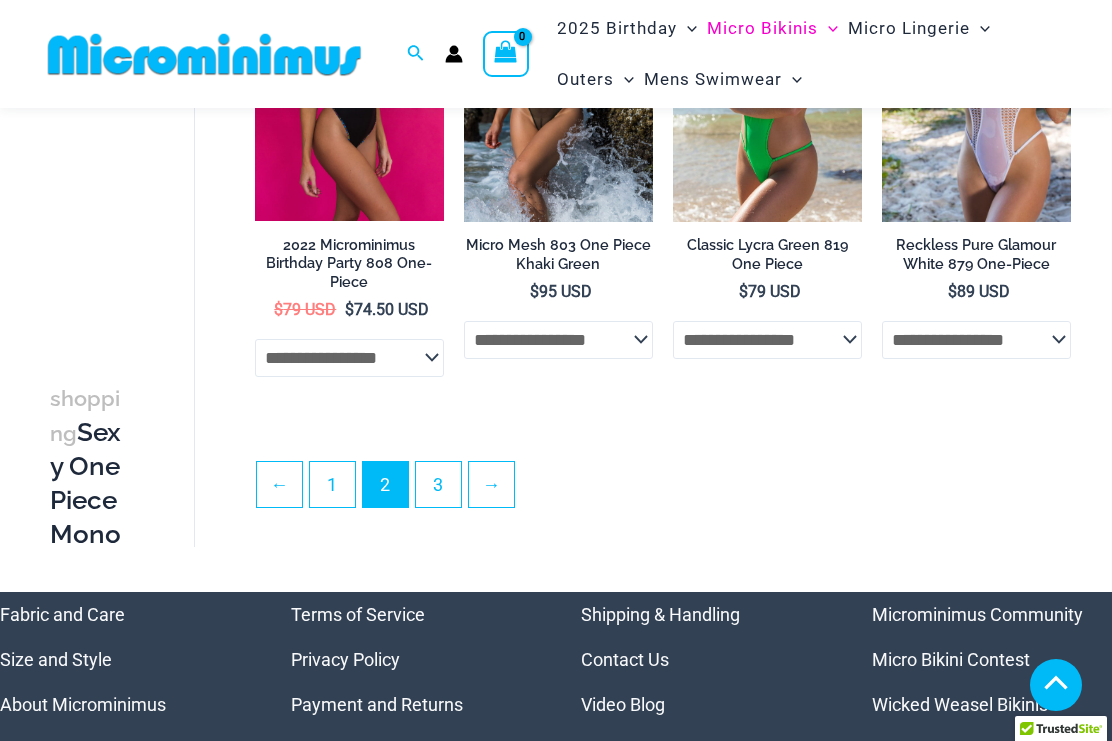 click on "3" at bounding box center [438, 484] 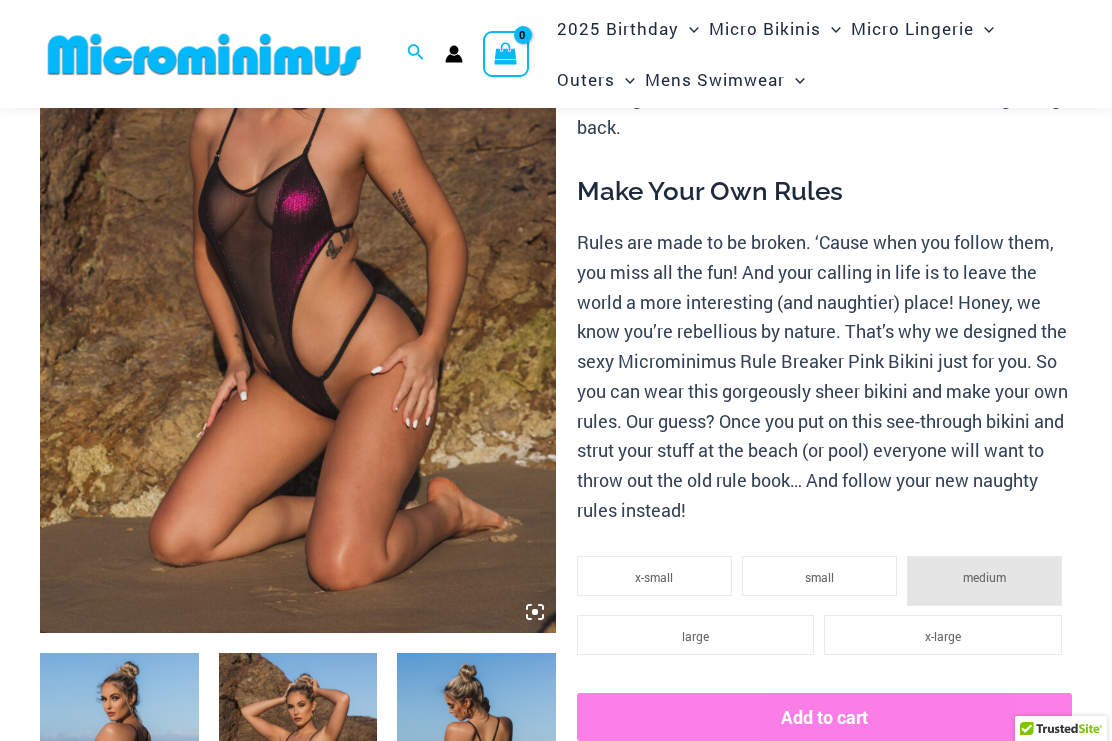 scroll, scrollTop: 0, scrollLeft: 0, axis: both 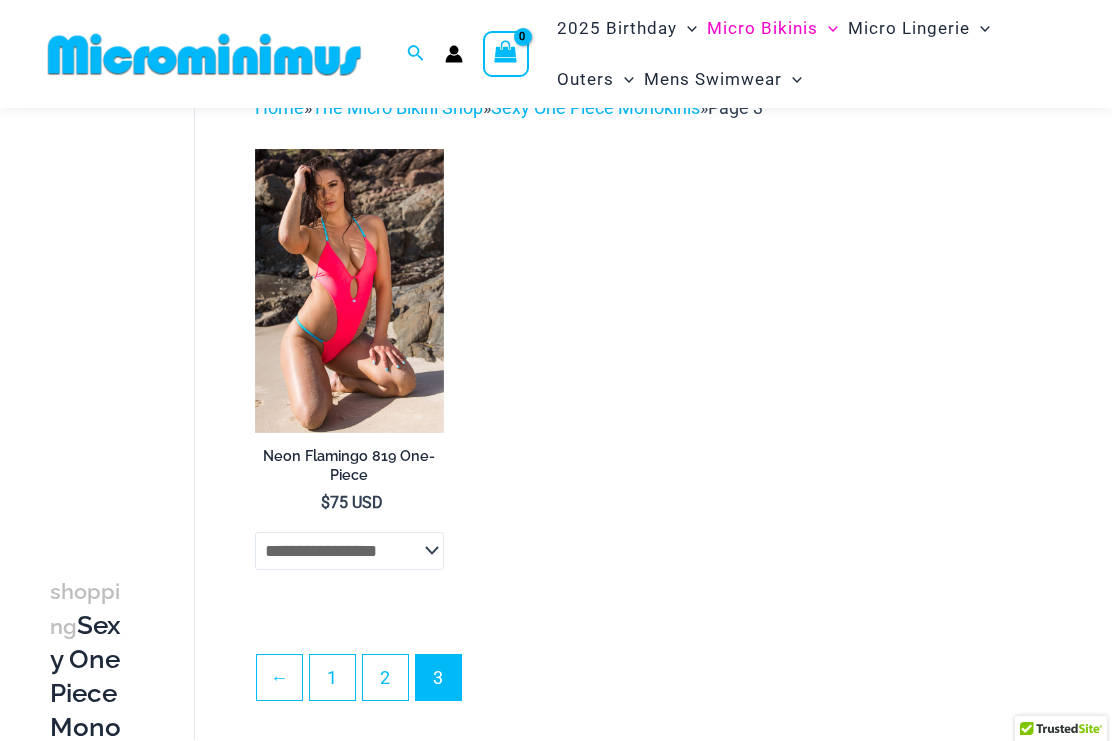 click at bounding box center [255, 149] 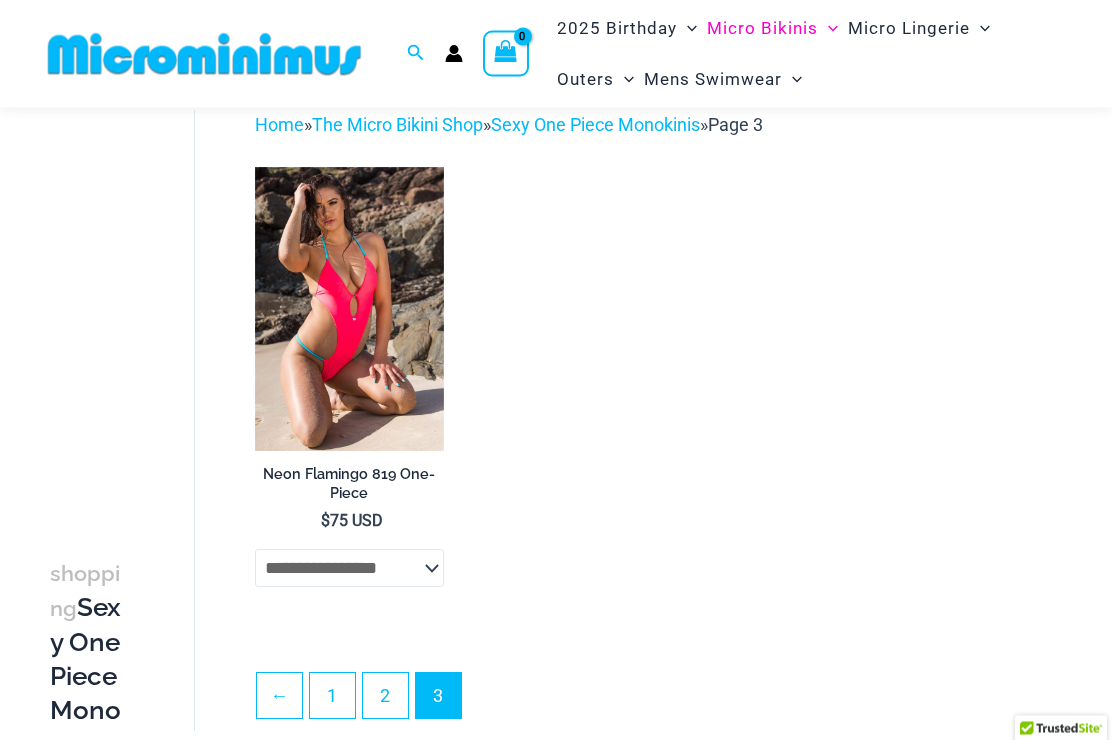 scroll, scrollTop: 0, scrollLeft: 0, axis: both 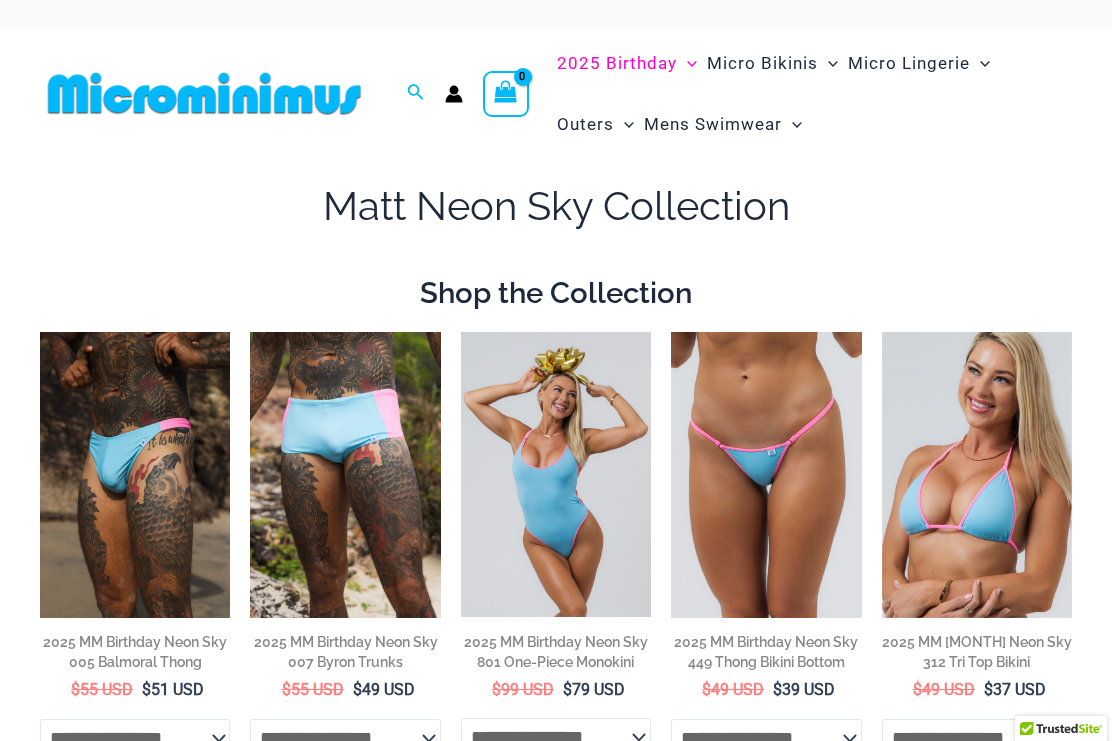 click on "Sexy Bikini Sets" at bounding box center (-17192, 128) 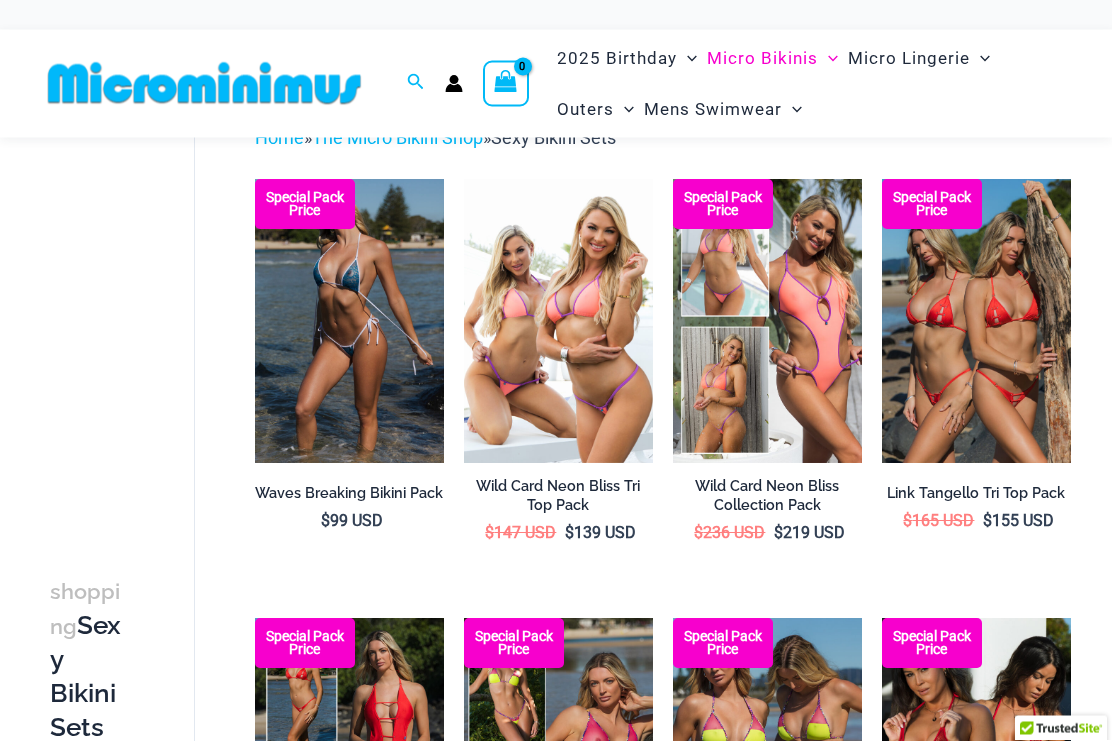 scroll, scrollTop: 87, scrollLeft: 0, axis: vertical 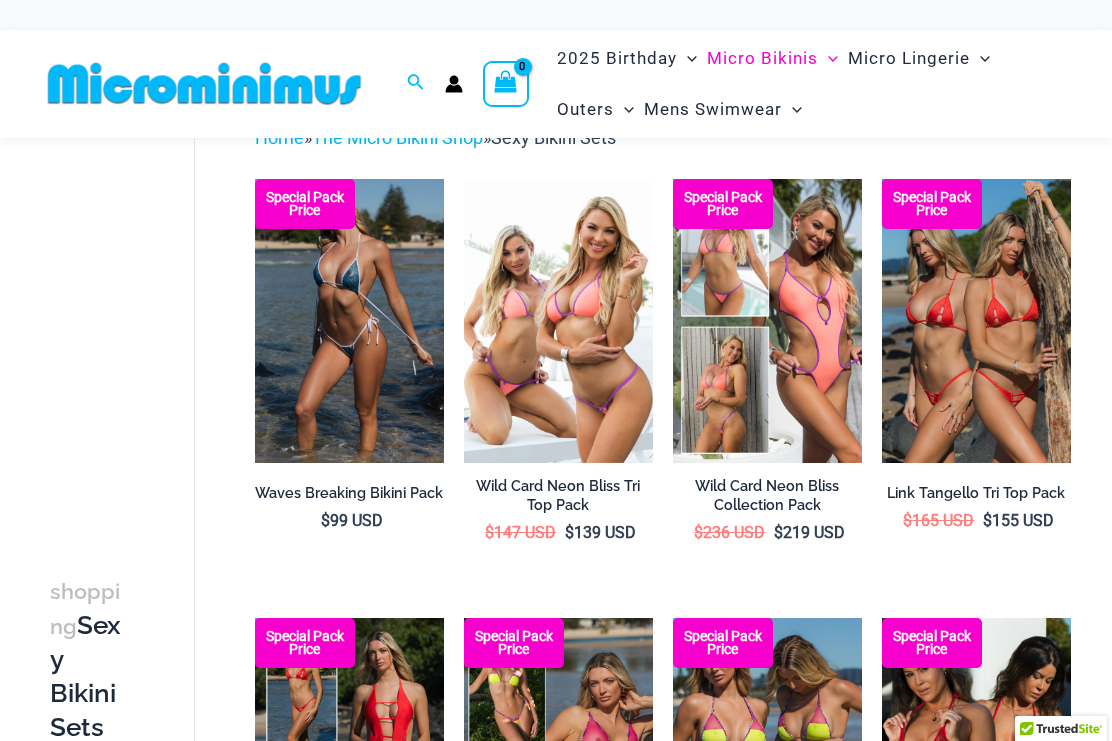 click at bounding box center (255, 179) 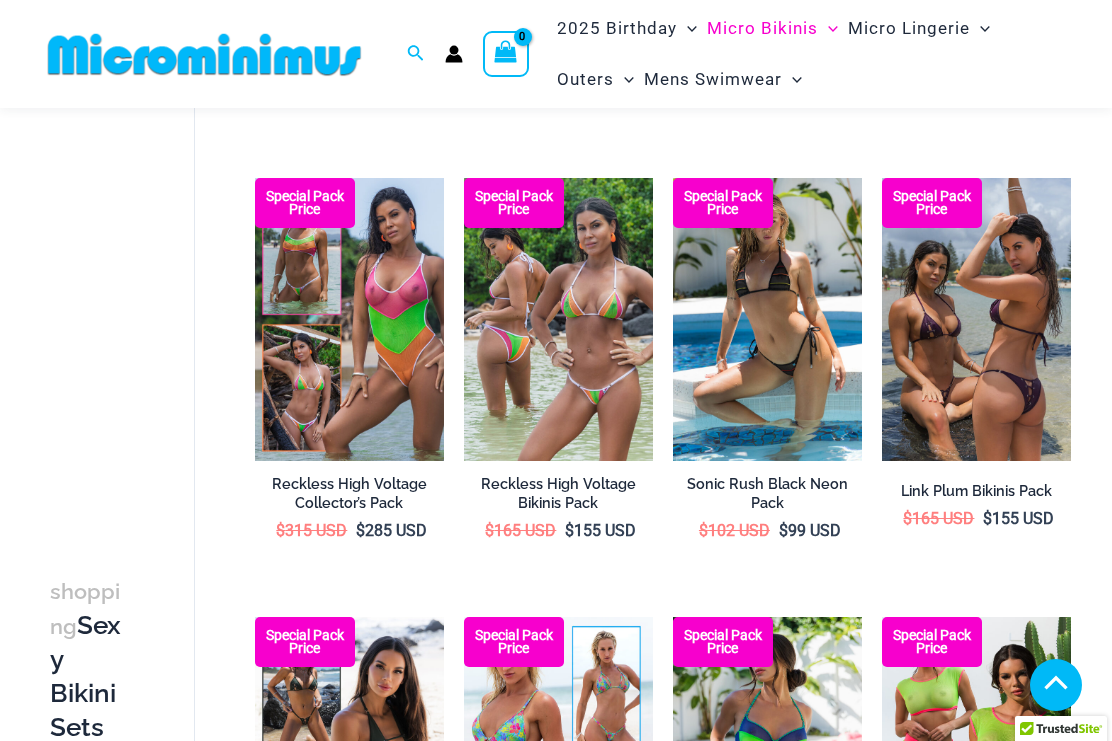 scroll, scrollTop: 2703, scrollLeft: 0, axis: vertical 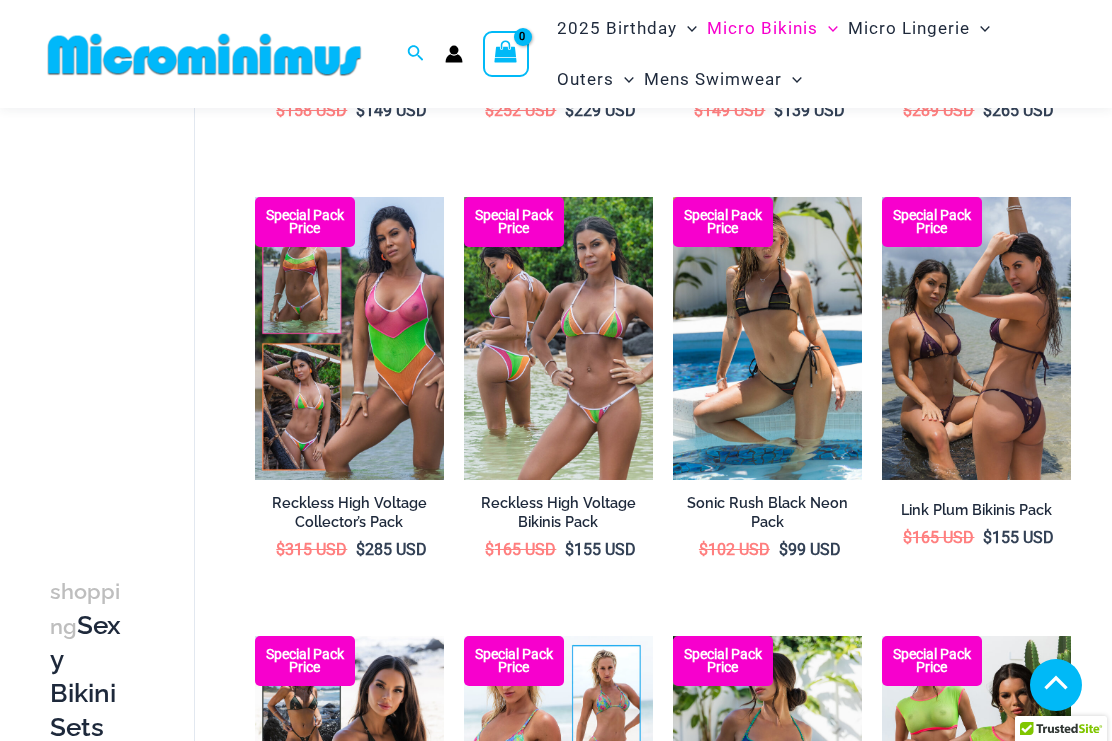 click at bounding box center [673, 197] 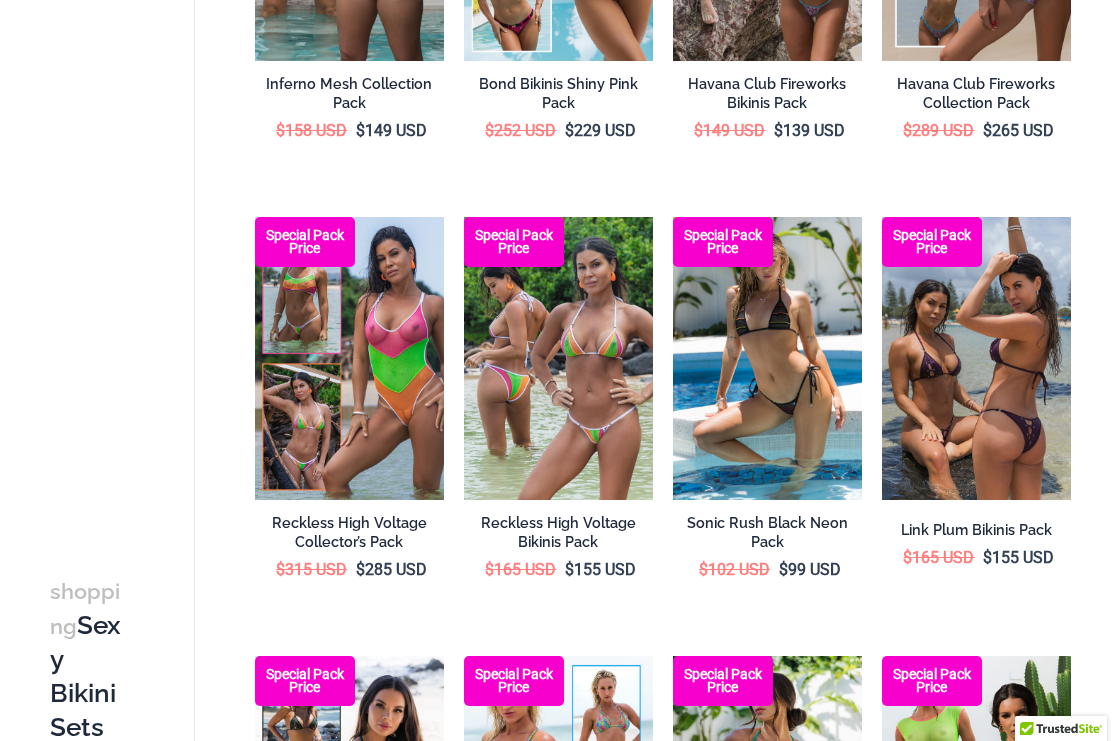 scroll, scrollTop: 0, scrollLeft: 0, axis: both 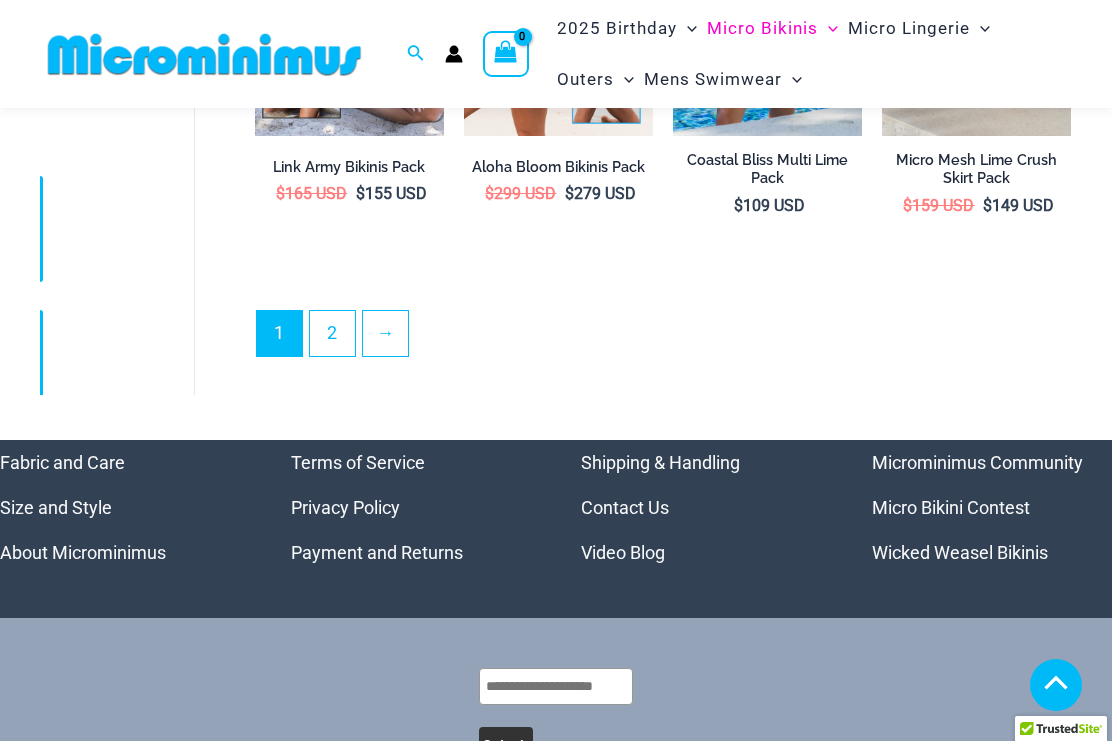 click on "2" at bounding box center [332, 333] 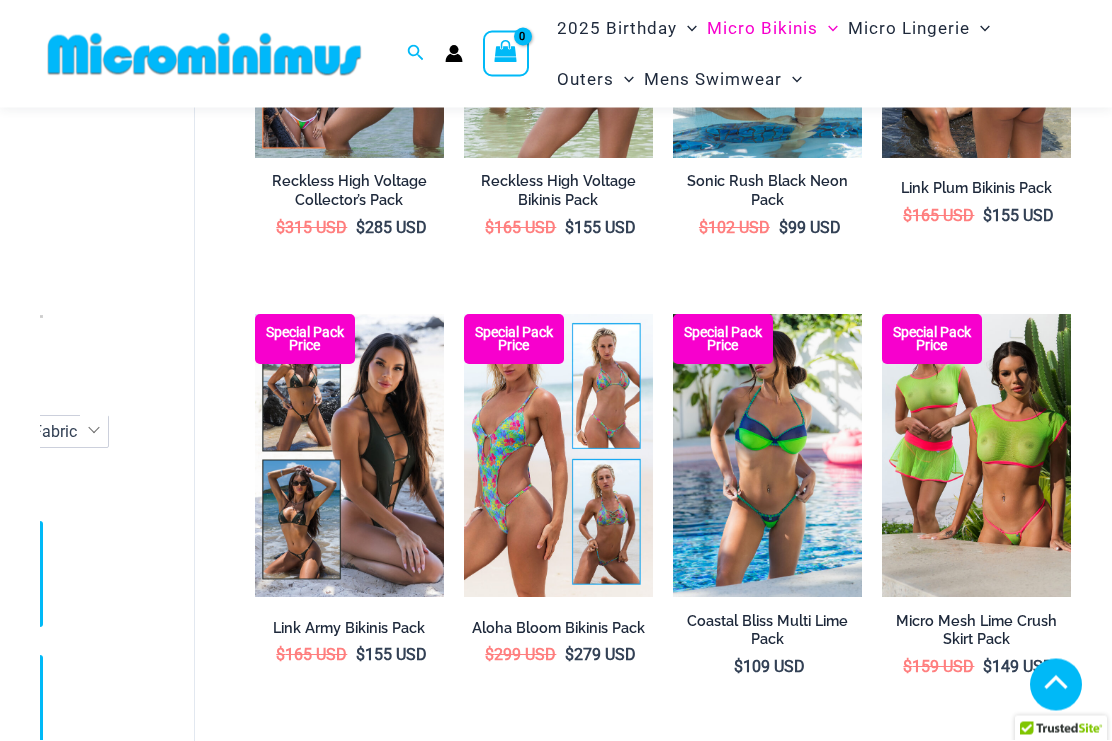 scroll, scrollTop: 3009, scrollLeft: 0, axis: vertical 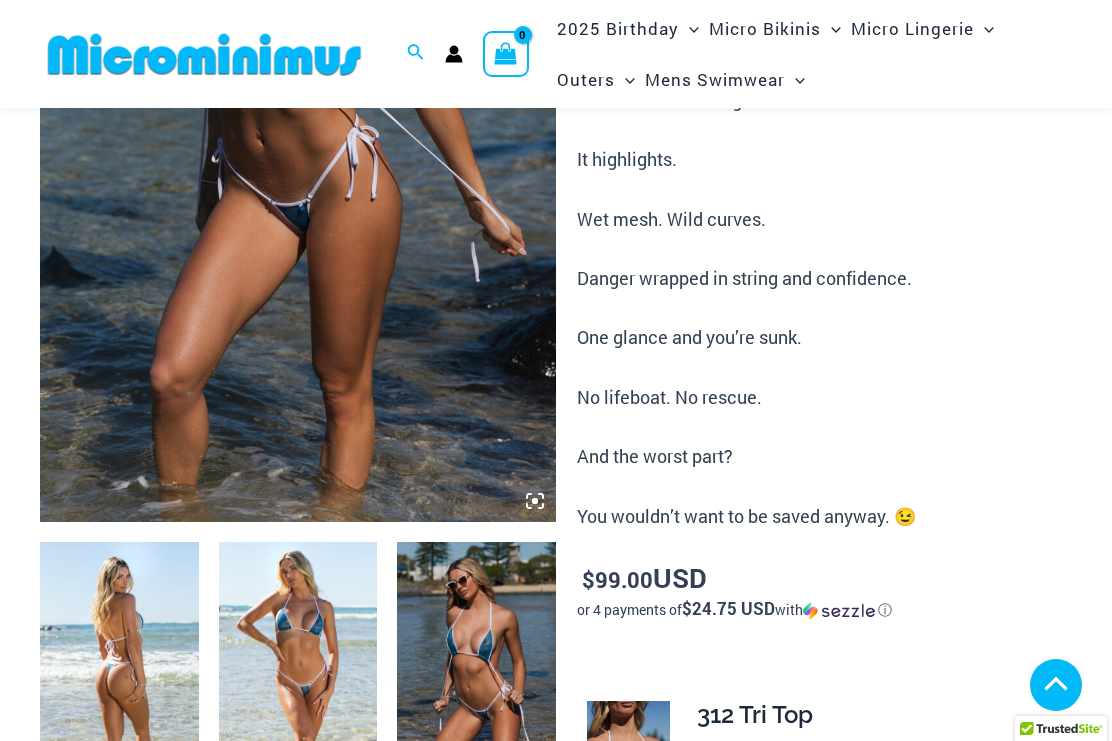 click at bounding box center (298, 135) 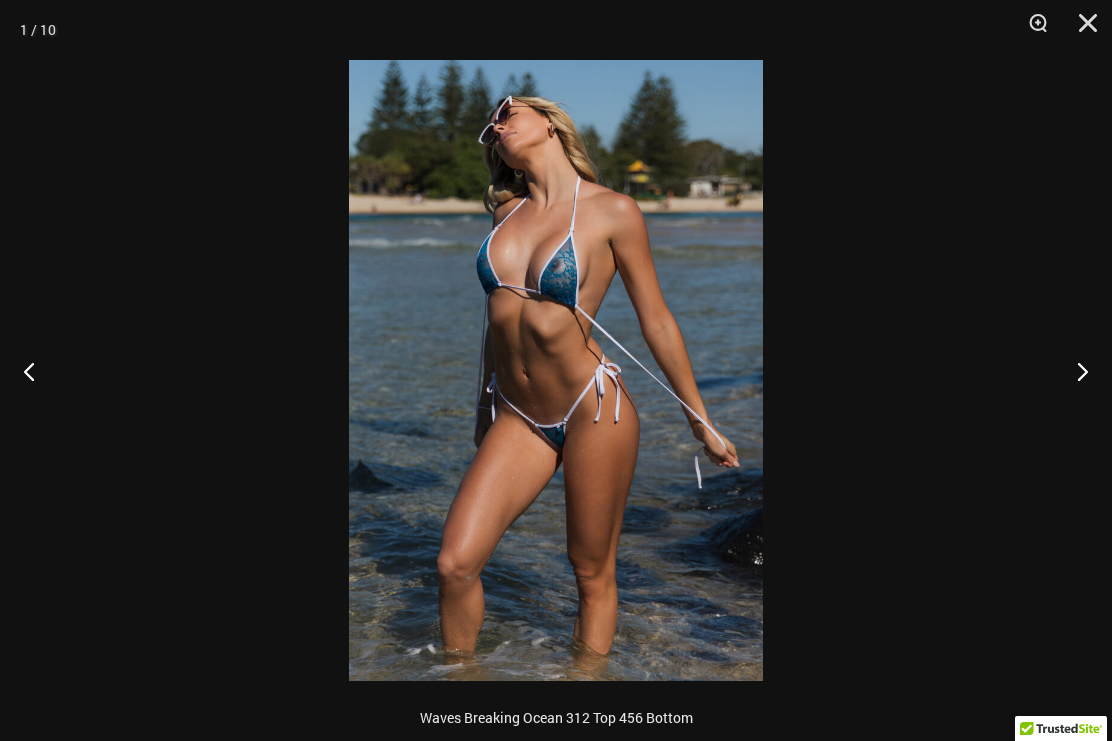 click at bounding box center (1074, 371) 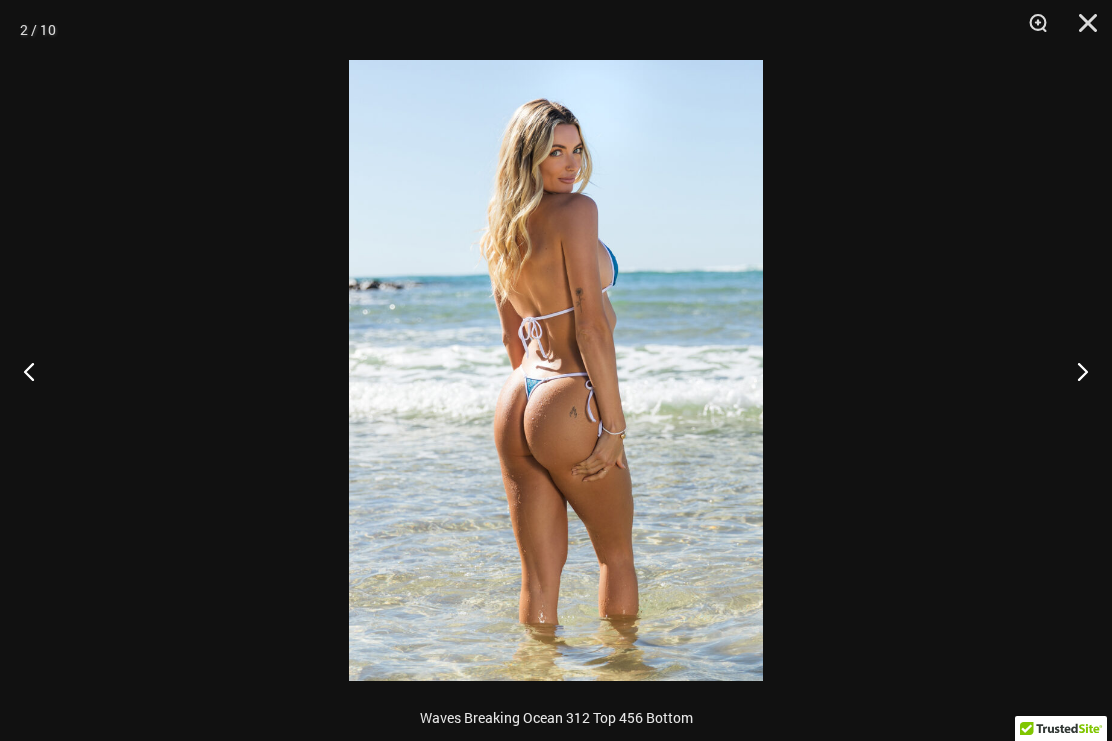 click at bounding box center (1074, 371) 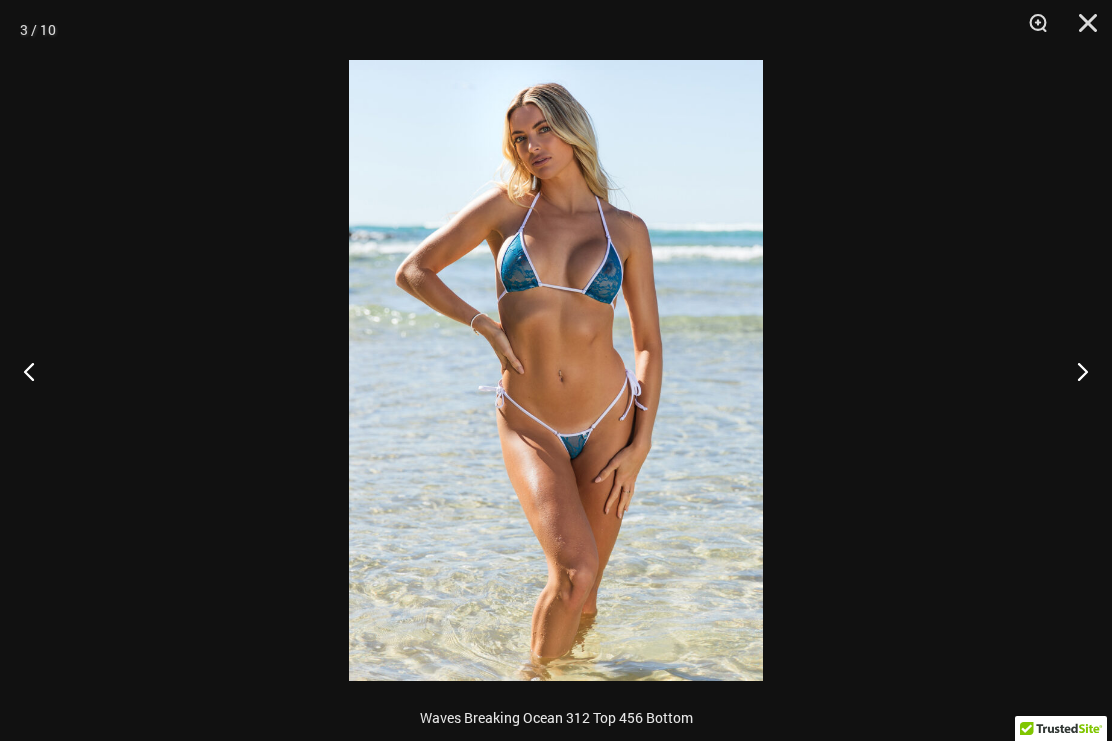 click at bounding box center [1074, 371] 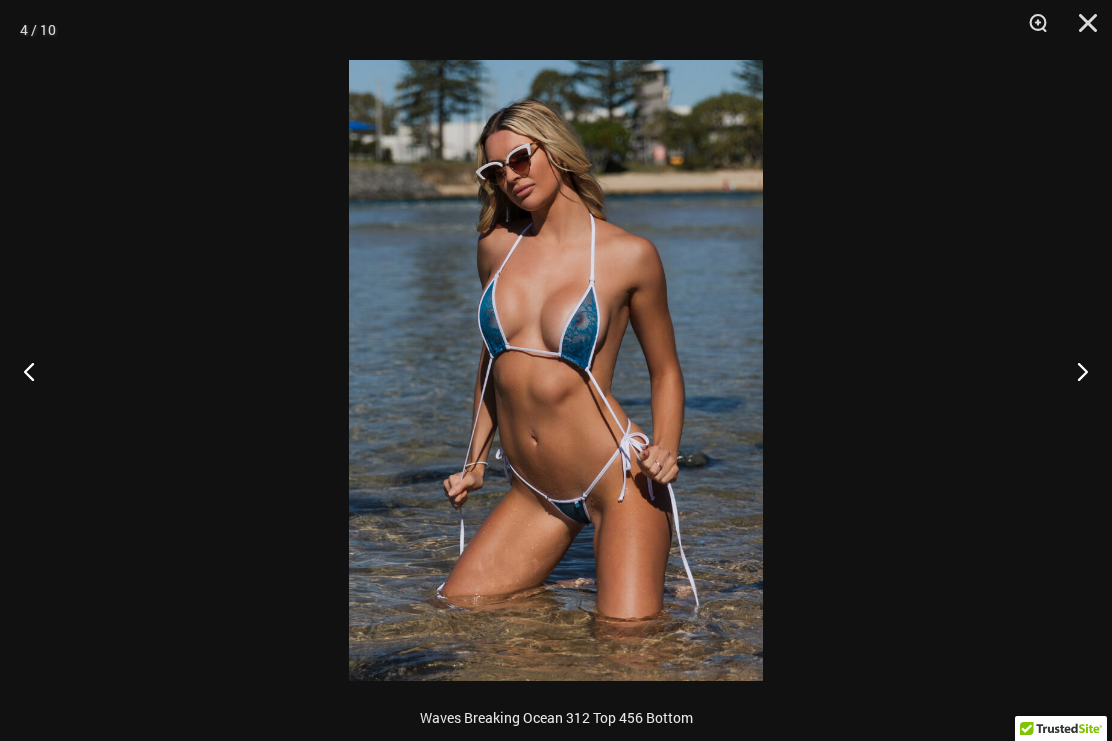 click at bounding box center (1074, 371) 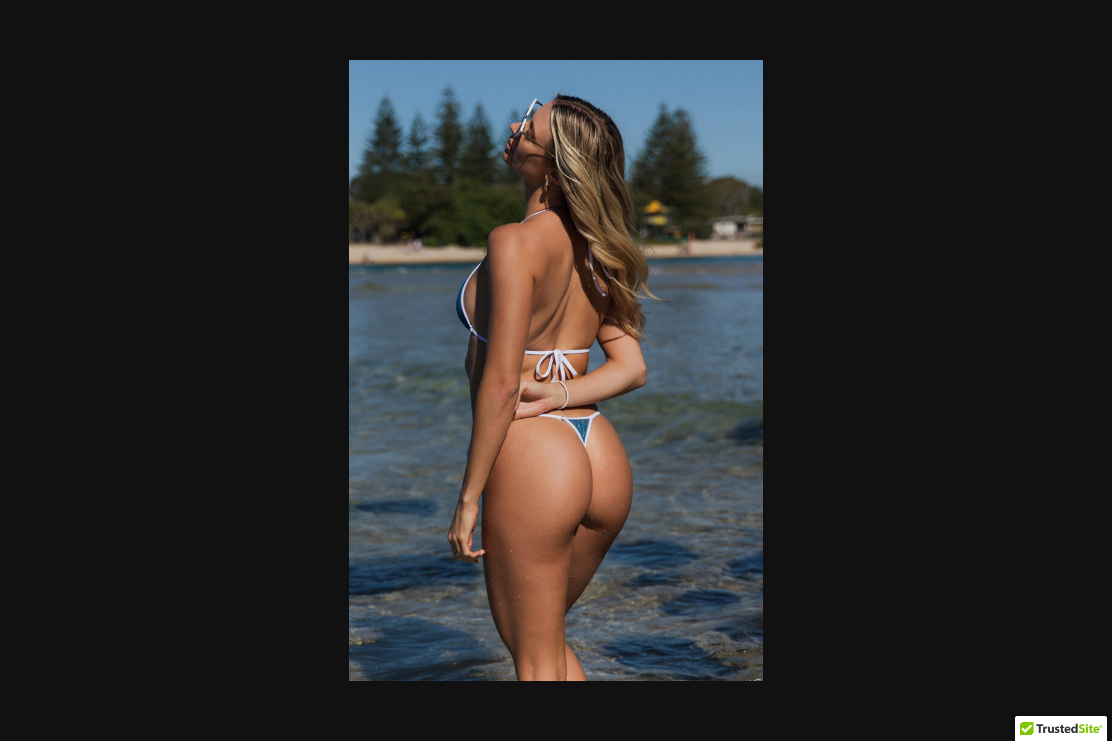 click at bounding box center (556, 370) 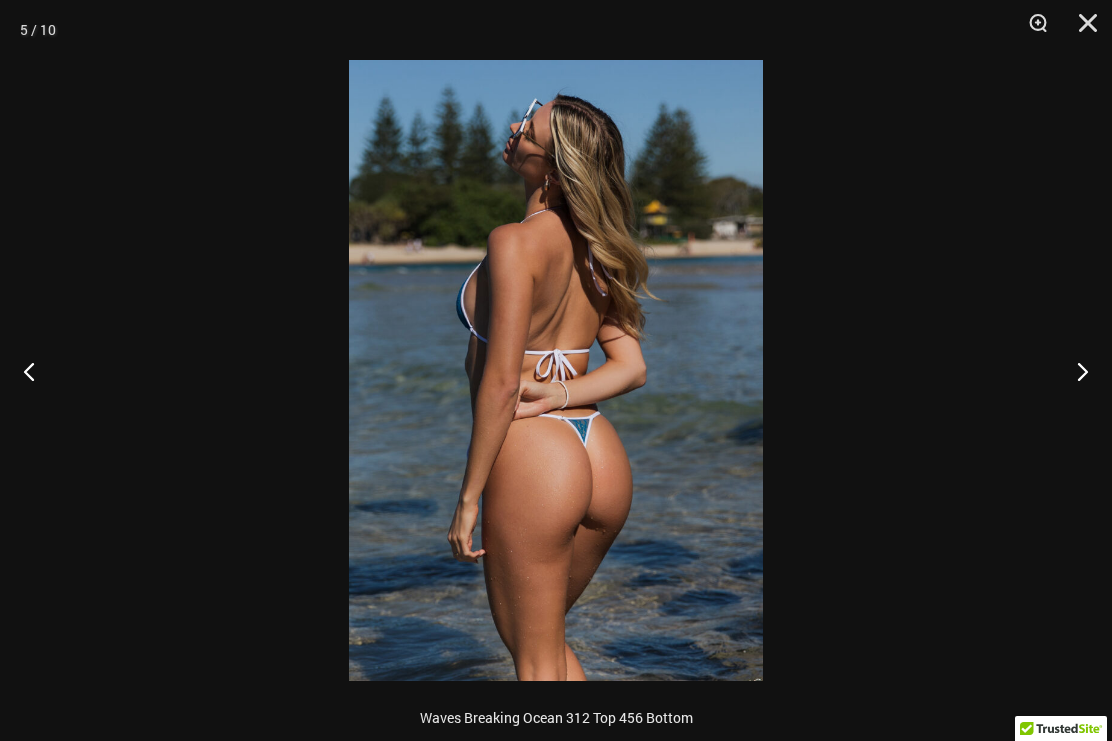 click at bounding box center [1074, 371] 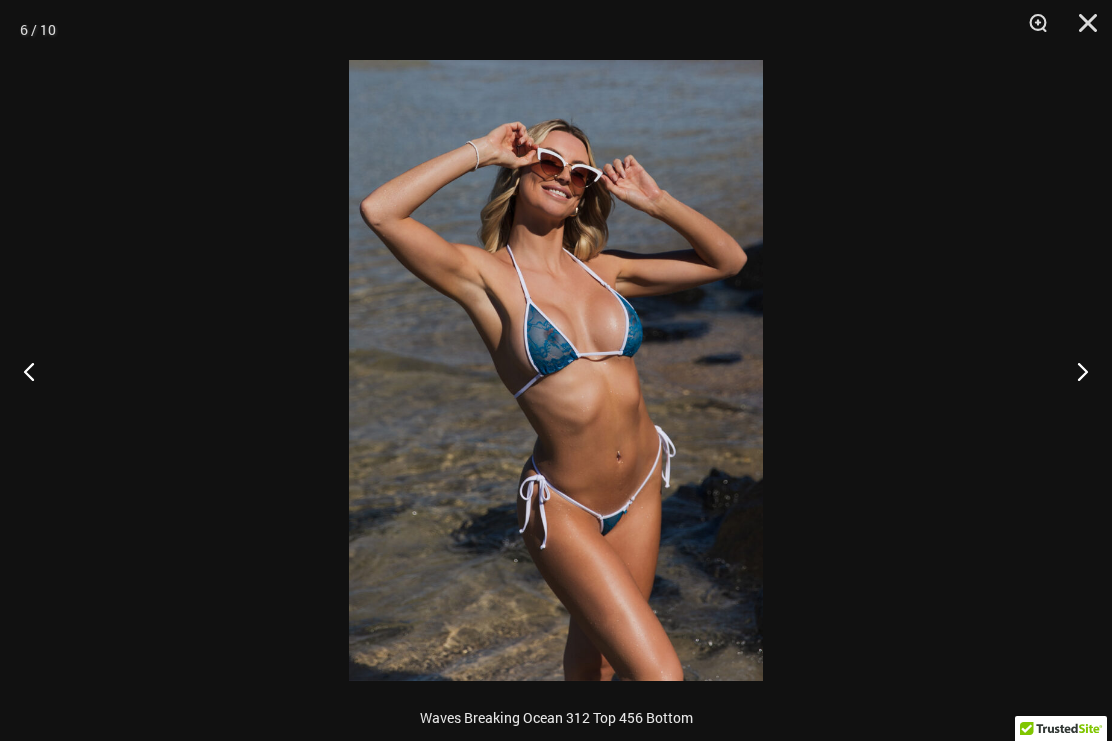 click at bounding box center [1074, 371] 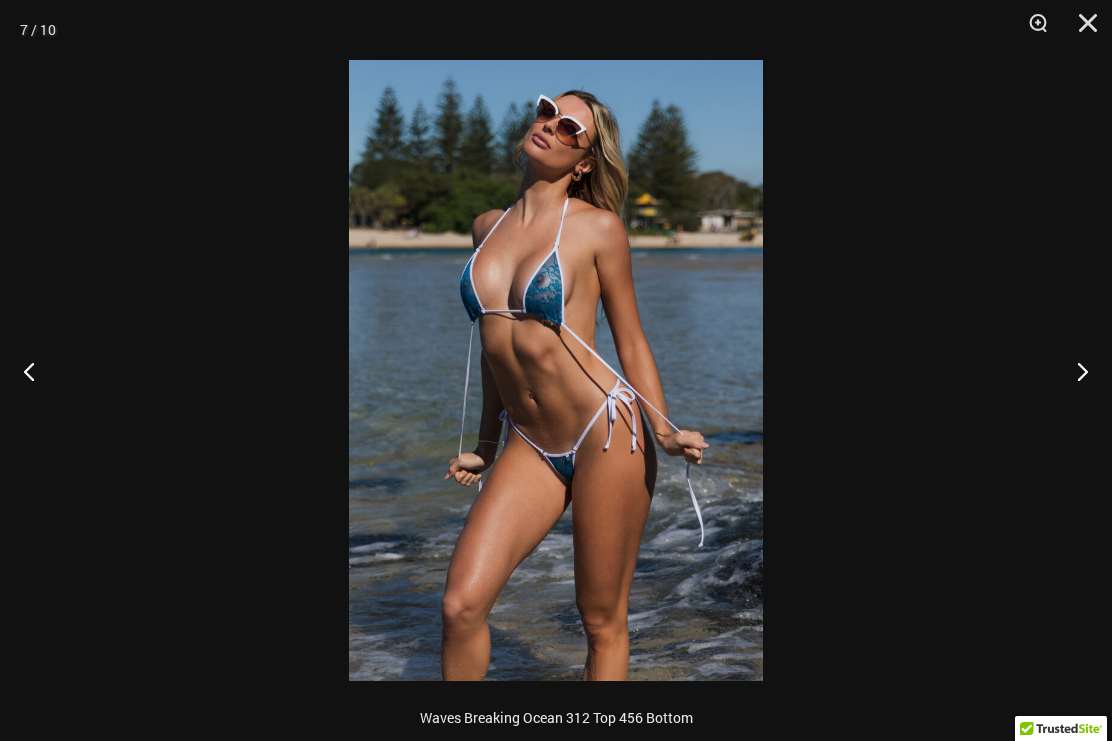 click at bounding box center [1074, 371] 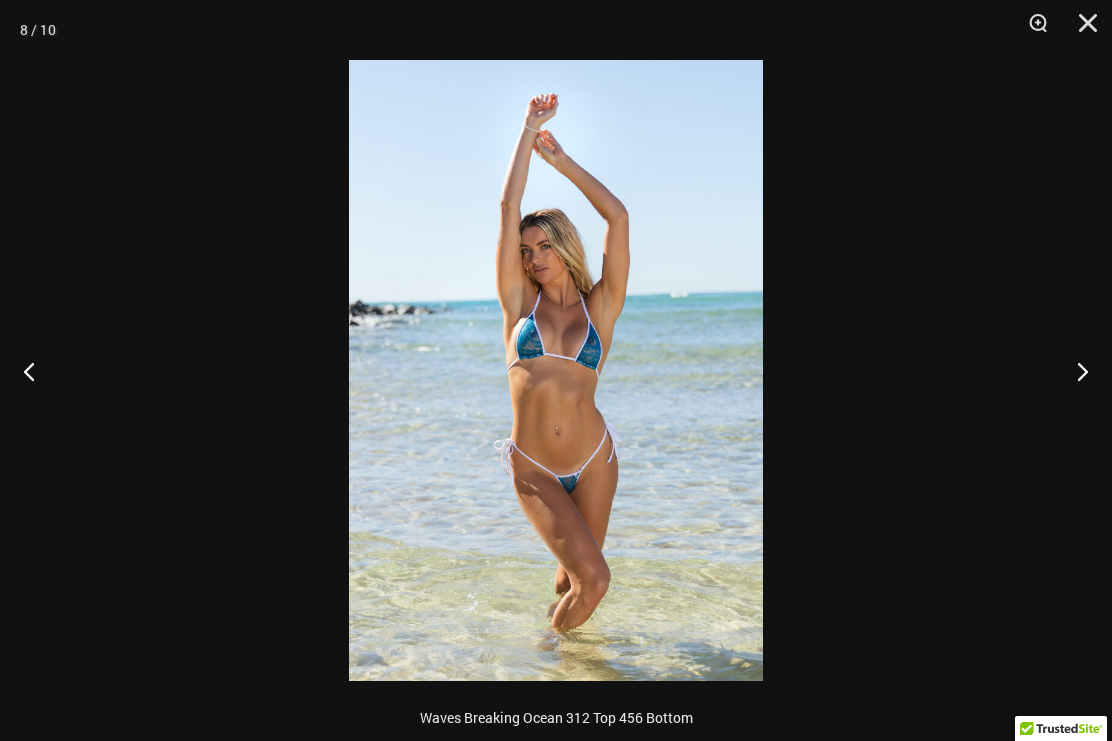 click at bounding box center [1074, 371] 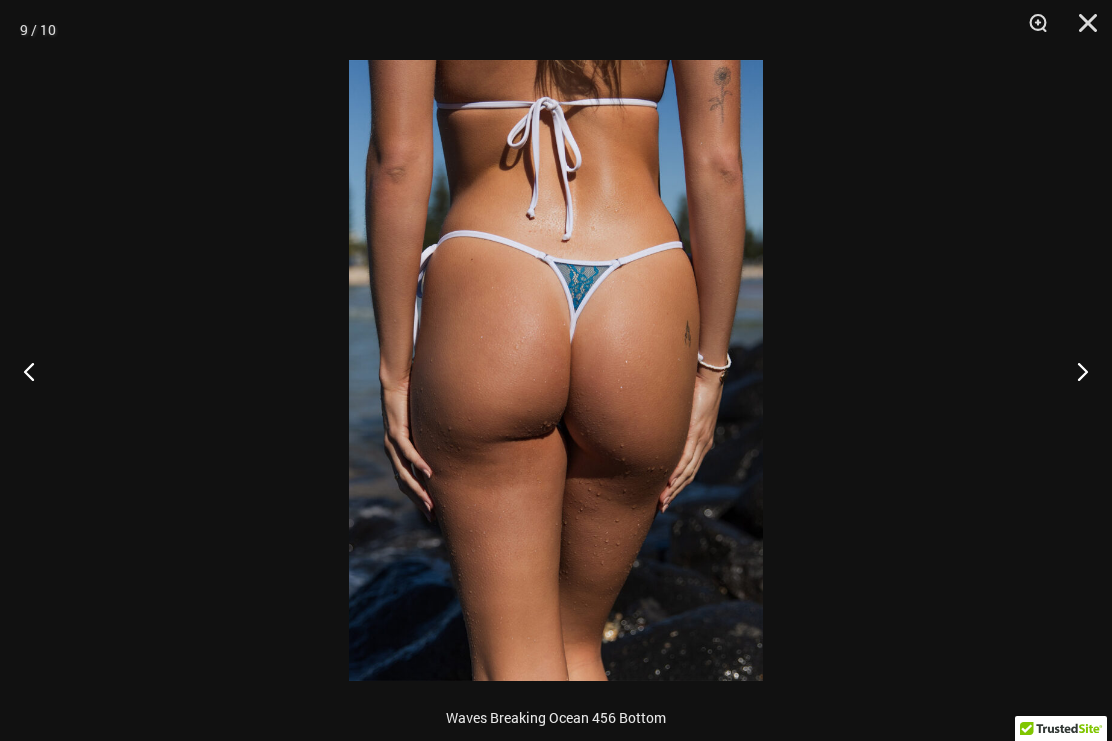 click at bounding box center [556, 370] 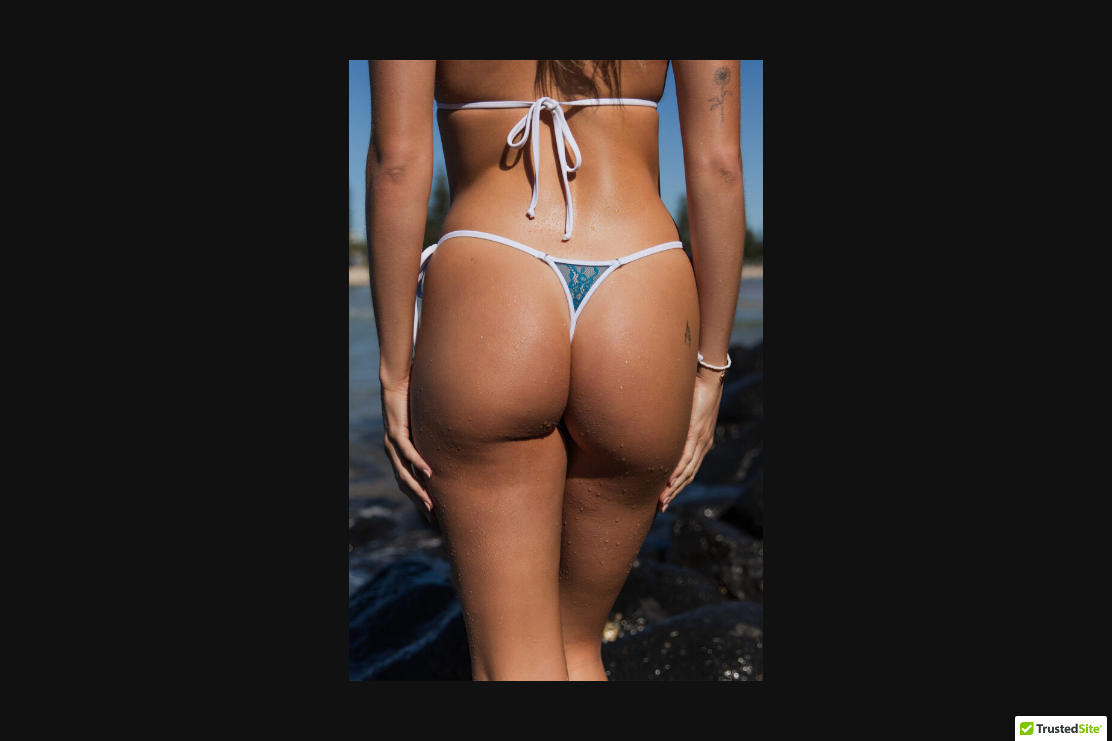 click at bounding box center (556, 370) 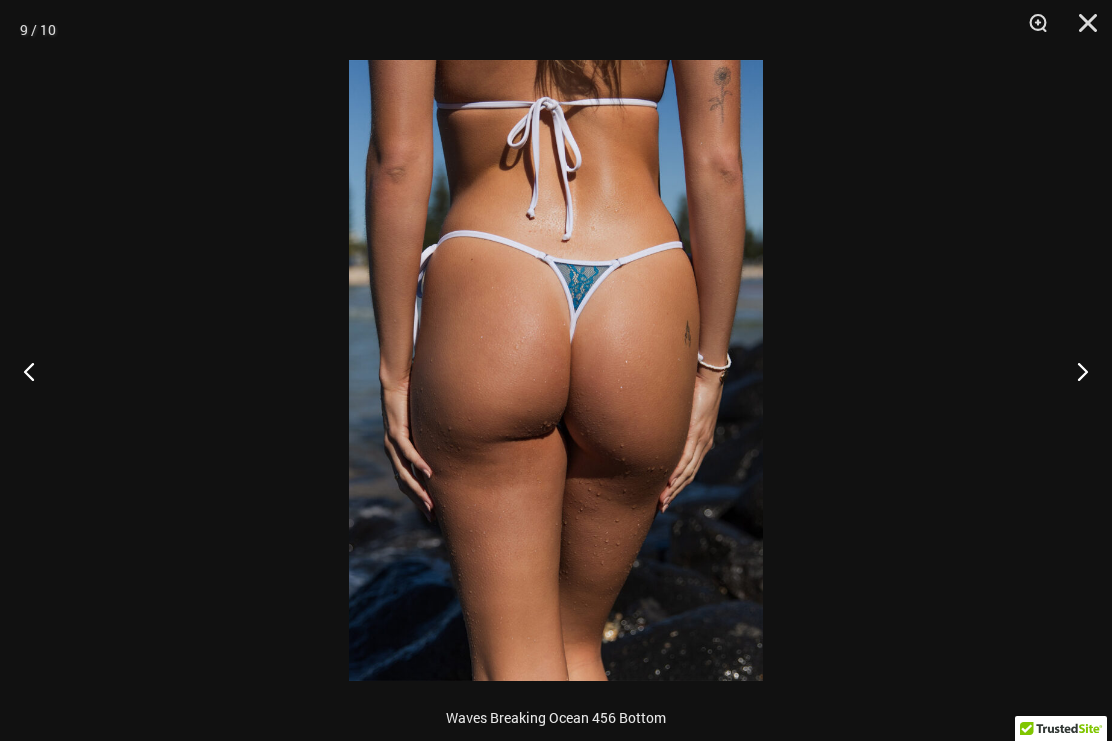 click at bounding box center (1074, 371) 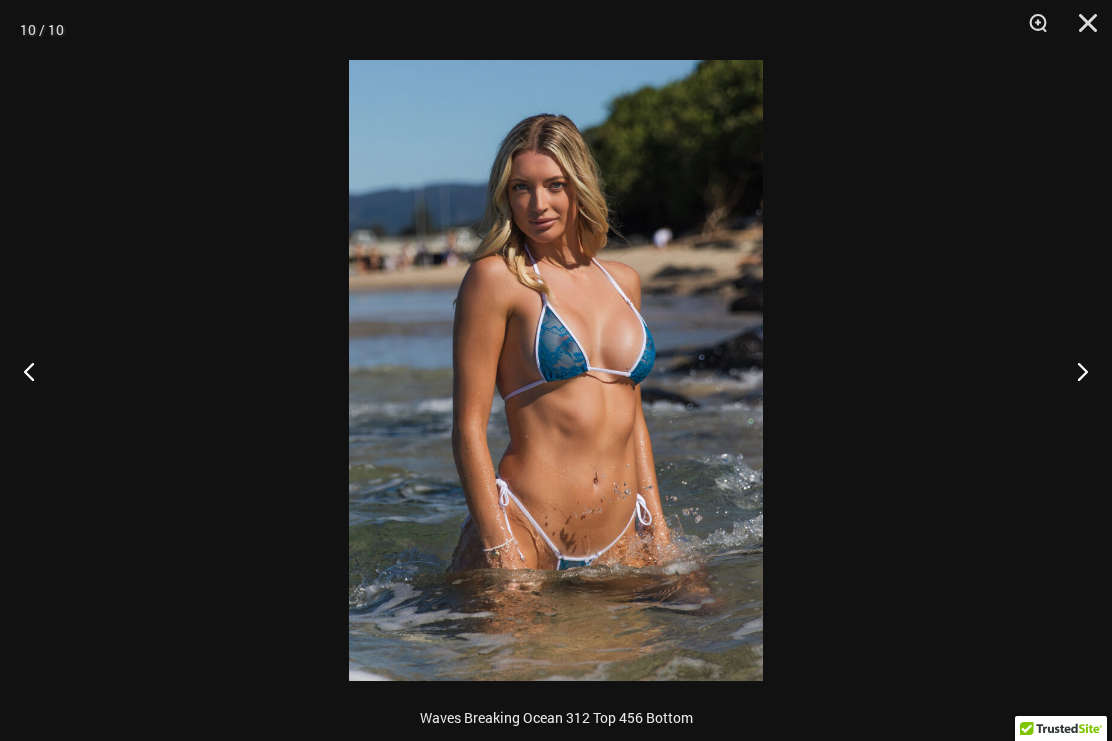 click at bounding box center [1074, 371] 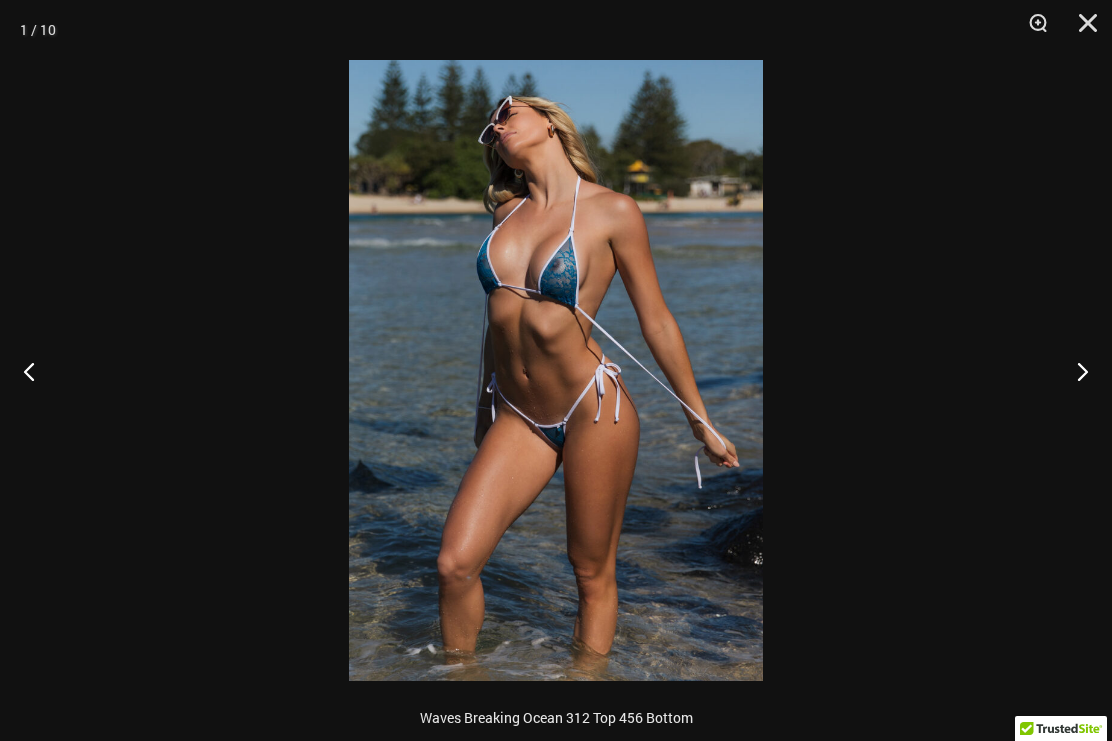 click at bounding box center [1074, 371] 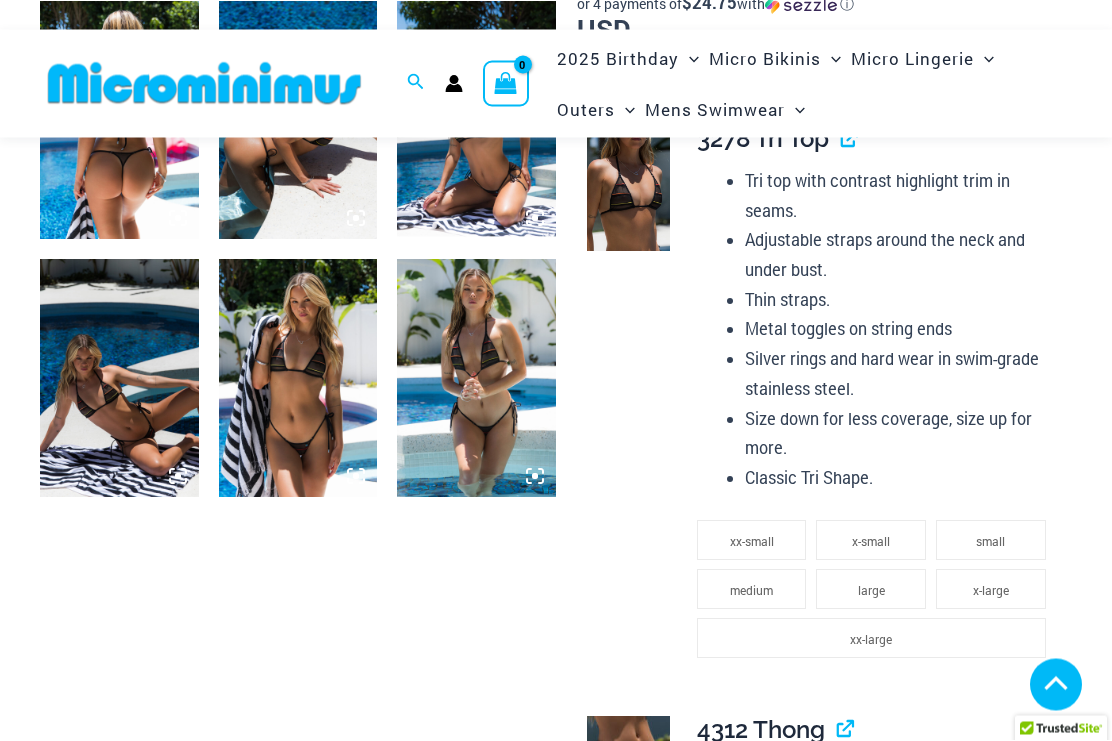 scroll, scrollTop: 961, scrollLeft: 0, axis: vertical 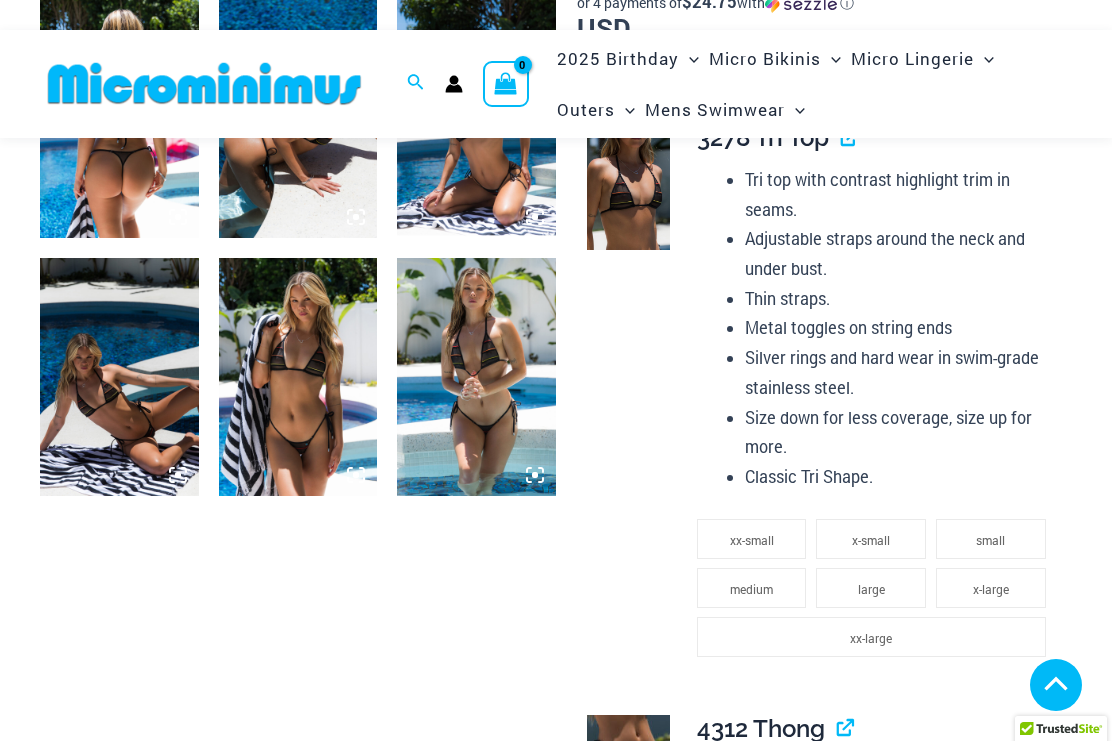 click at bounding box center [119, 377] 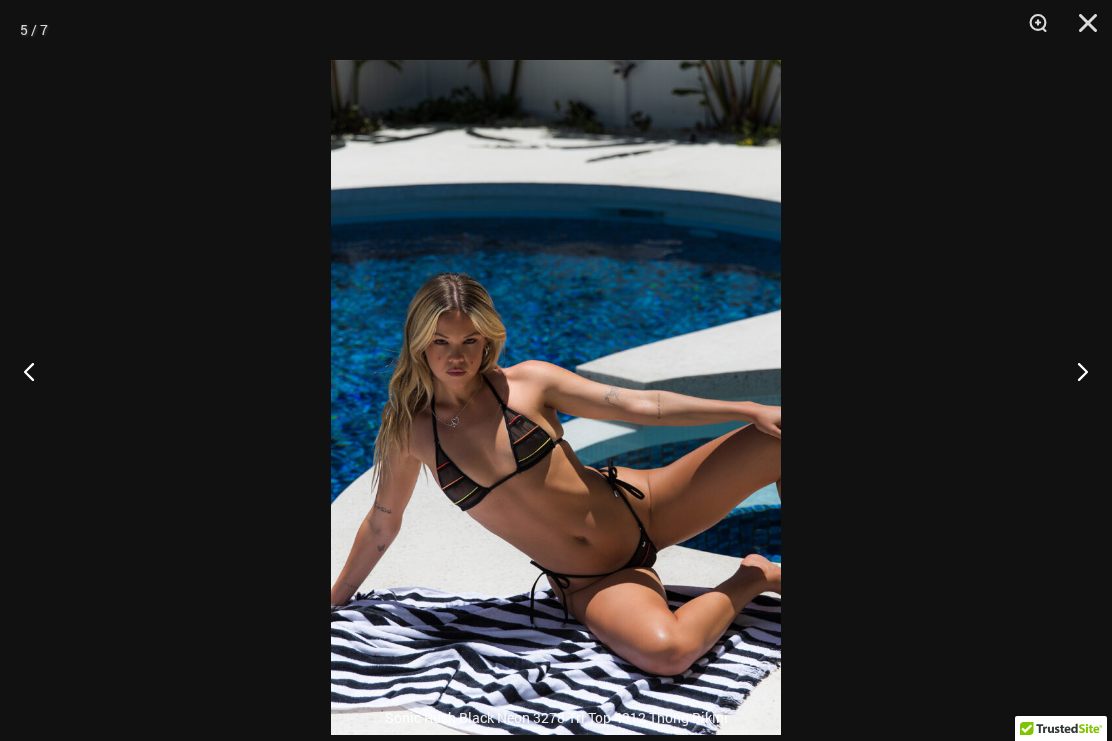 click at bounding box center [1074, 371] 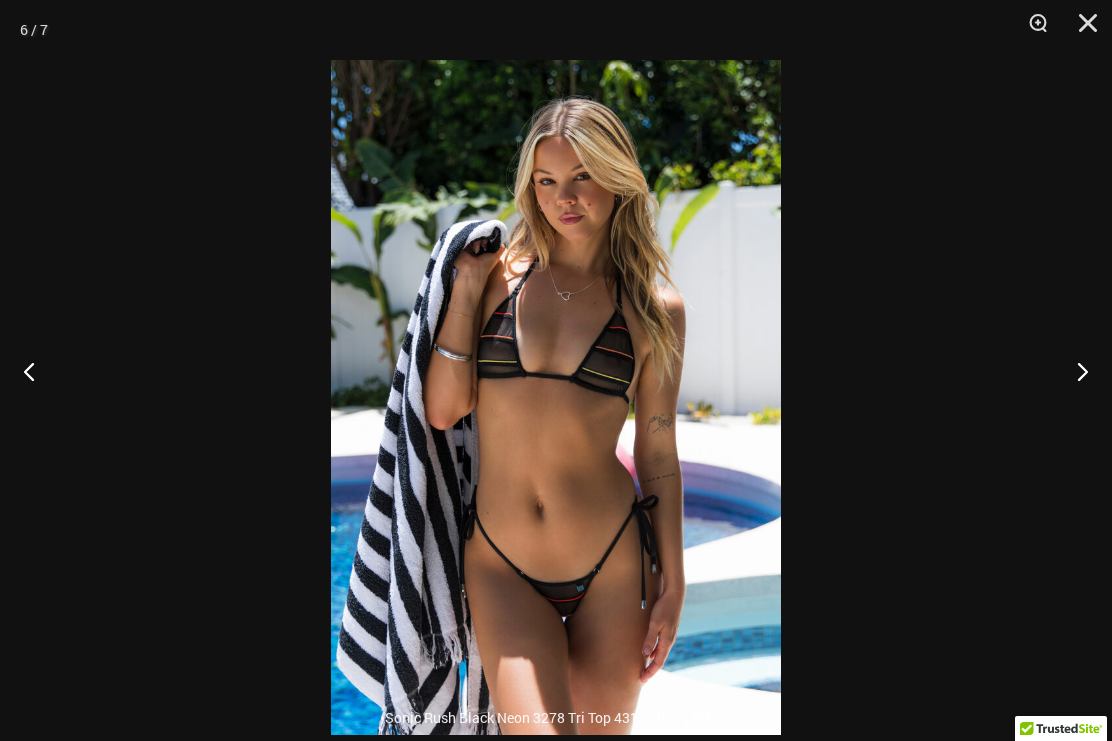click at bounding box center [1074, 371] 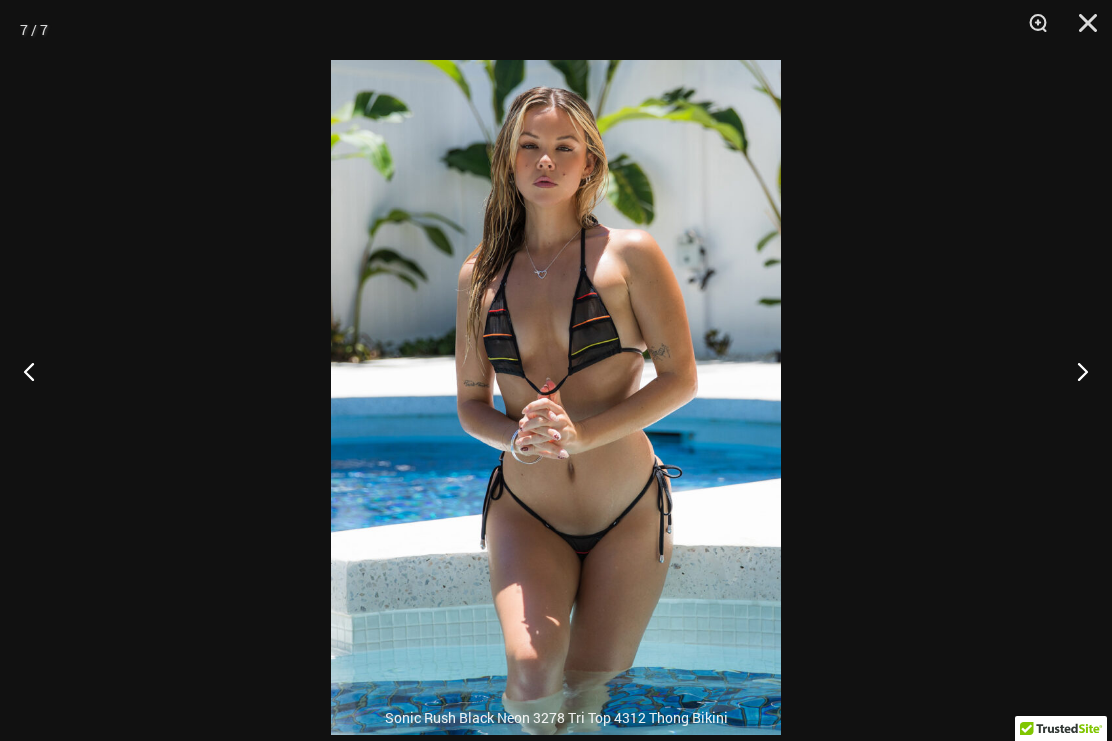 click at bounding box center (1074, 371) 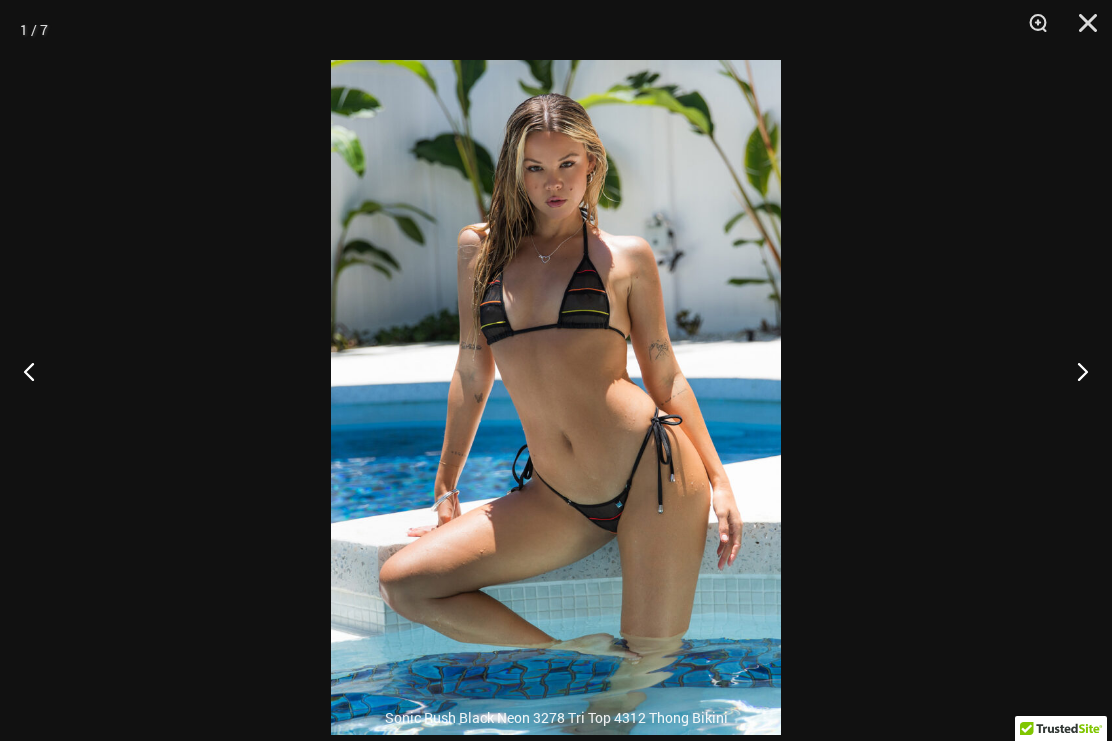 click at bounding box center (1074, 371) 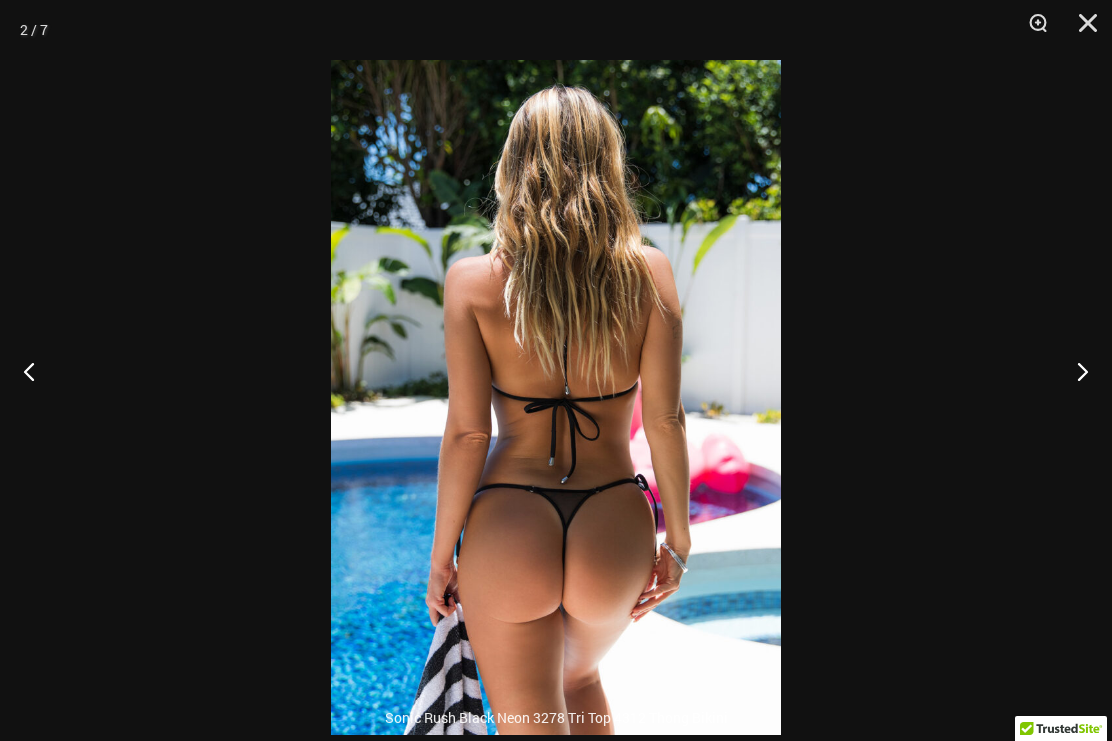 click at bounding box center [1074, 371] 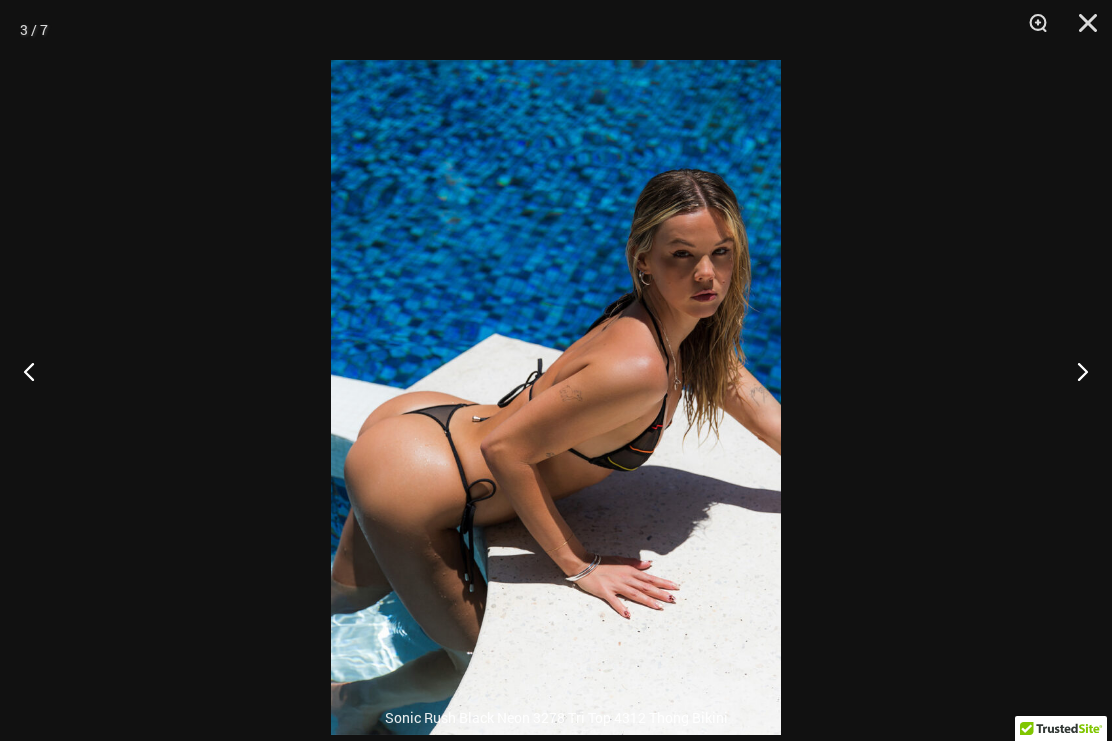 click at bounding box center [1074, 371] 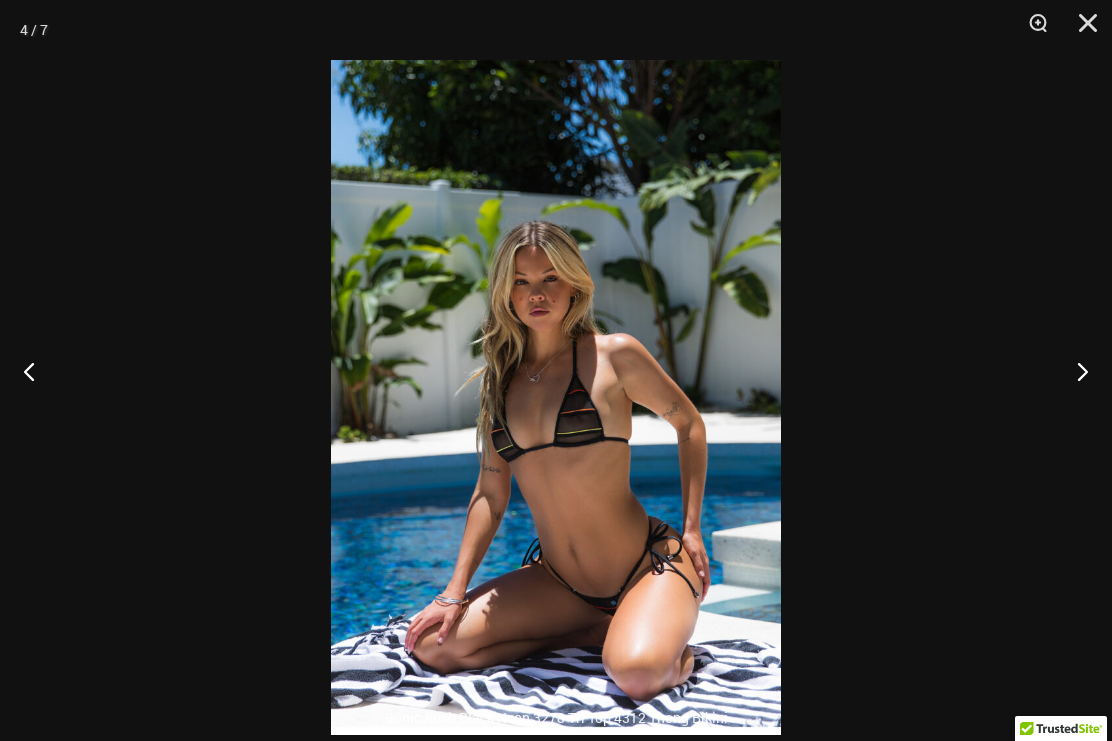 click at bounding box center (1074, 371) 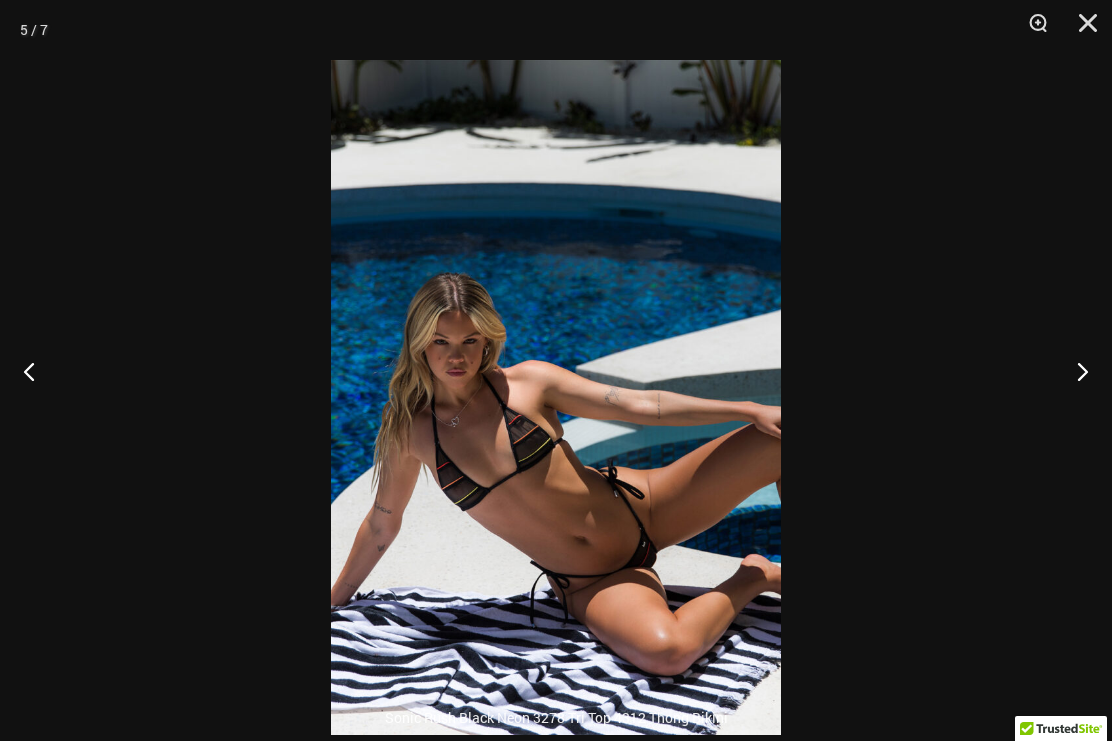 click at bounding box center (1074, 371) 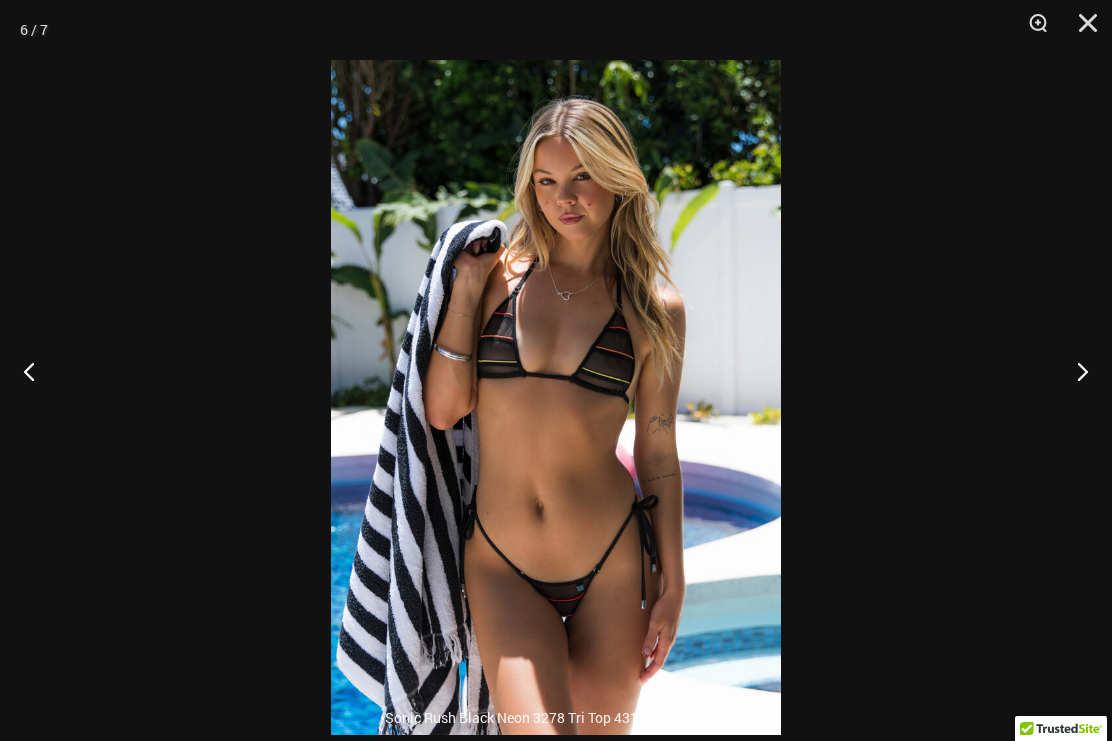 click at bounding box center (1074, 371) 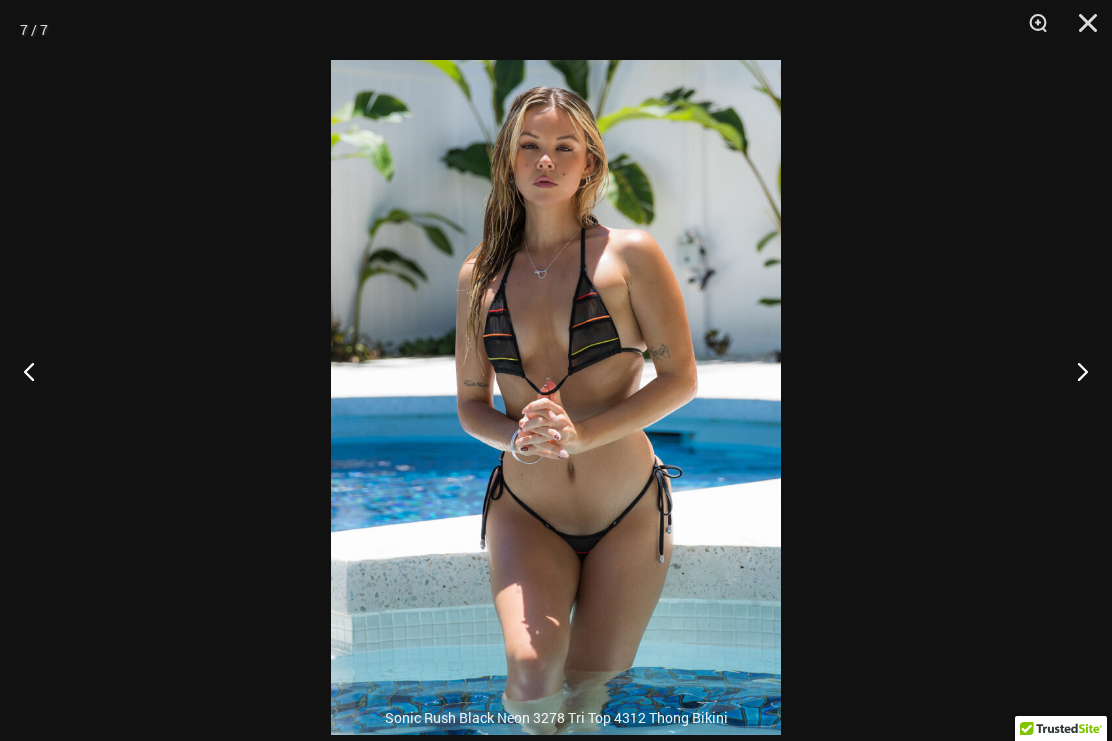 click at bounding box center [1074, 371] 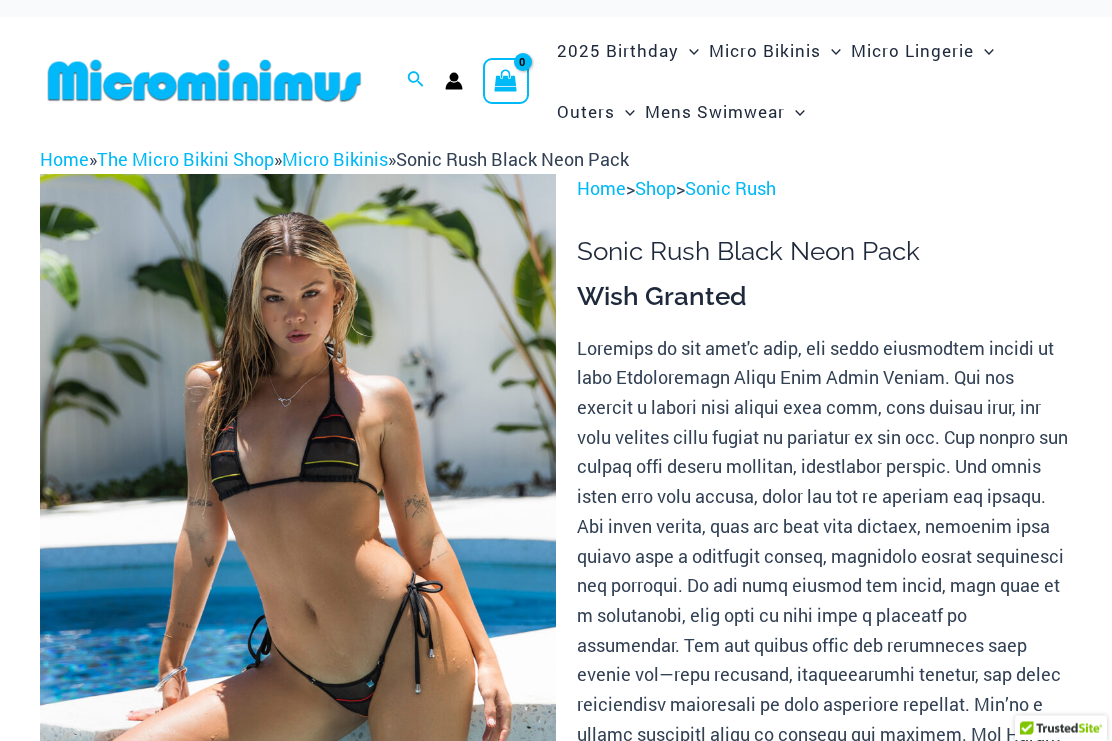 scroll, scrollTop: 0, scrollLeft: 0, axis: both 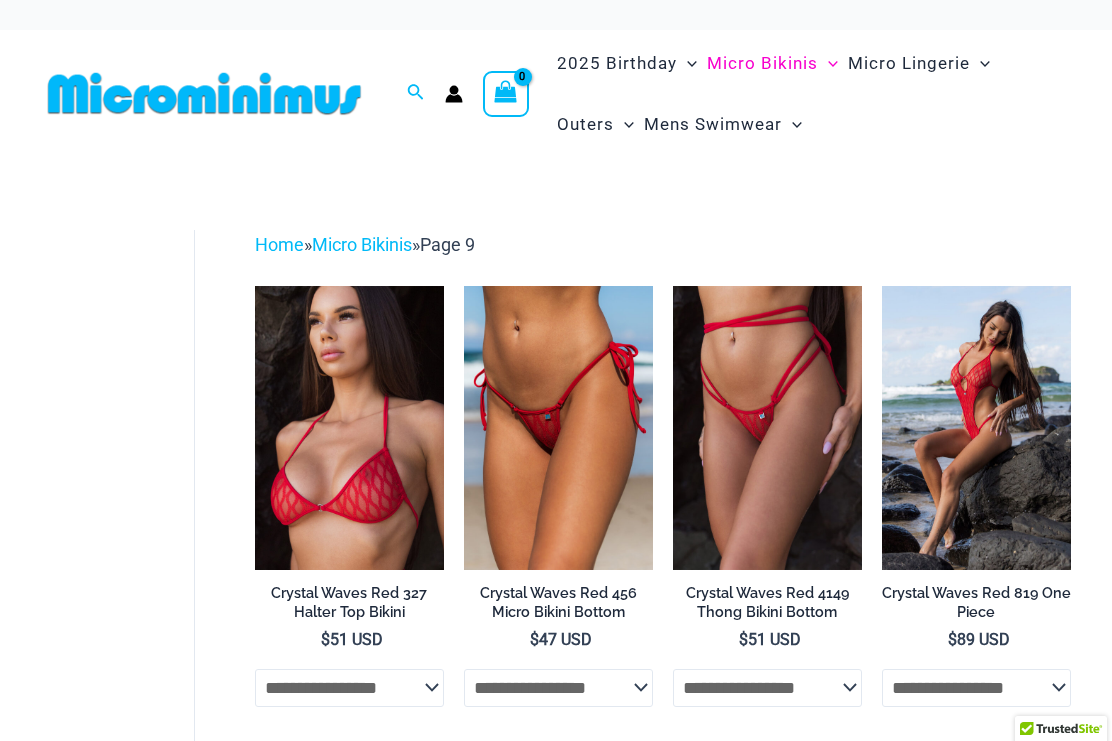 click on "Home" at bounding box center [279, 244] 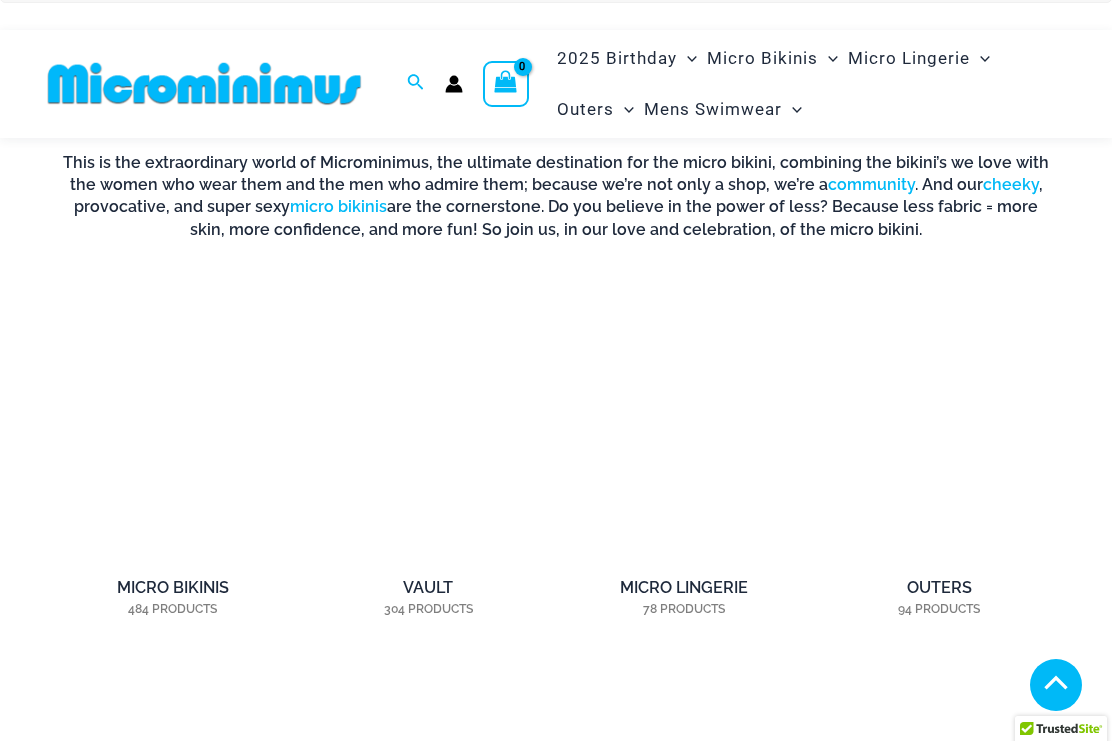 scroll, scrollTop: 1074, scrollLeft: 0, axis: vertical 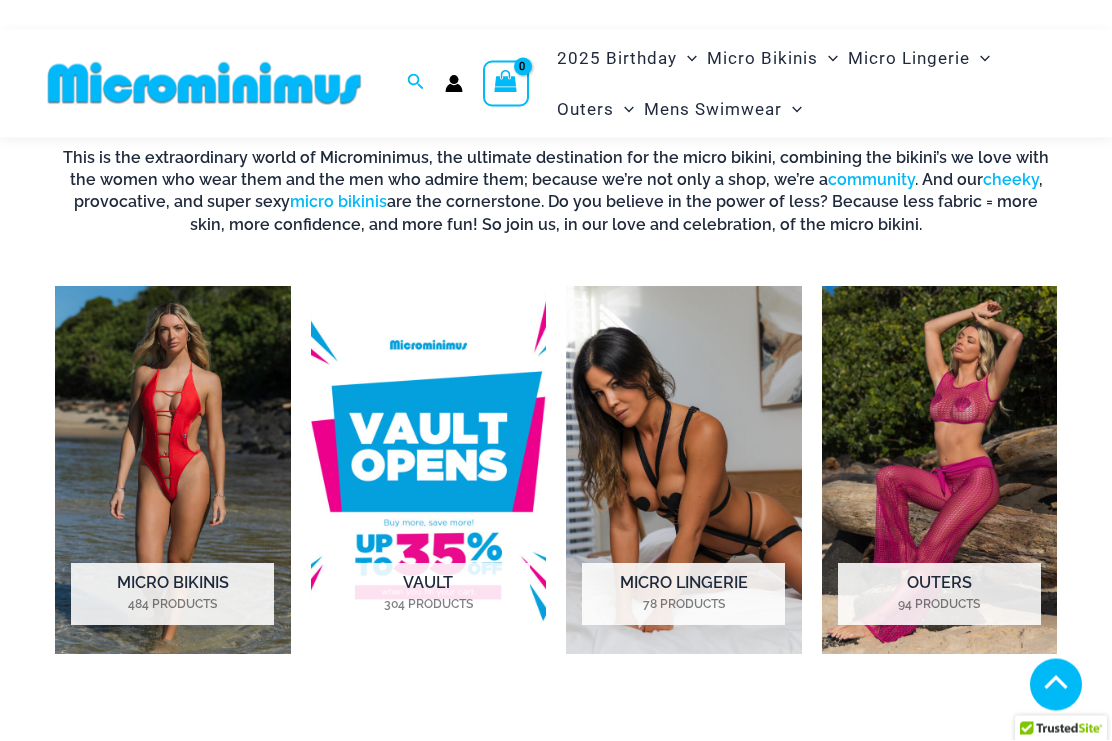 click on "community" at bounding box center (871, 180) 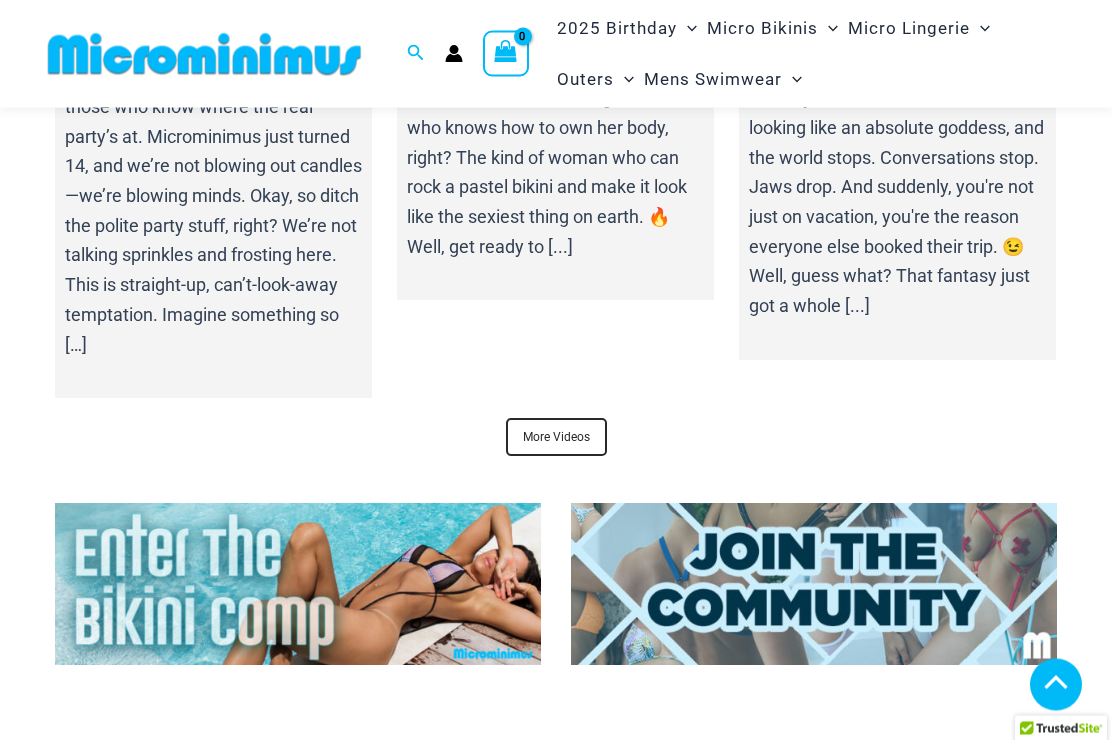 scroll, scrollTop: 7001, scrollLeft: 0, axis: vertical 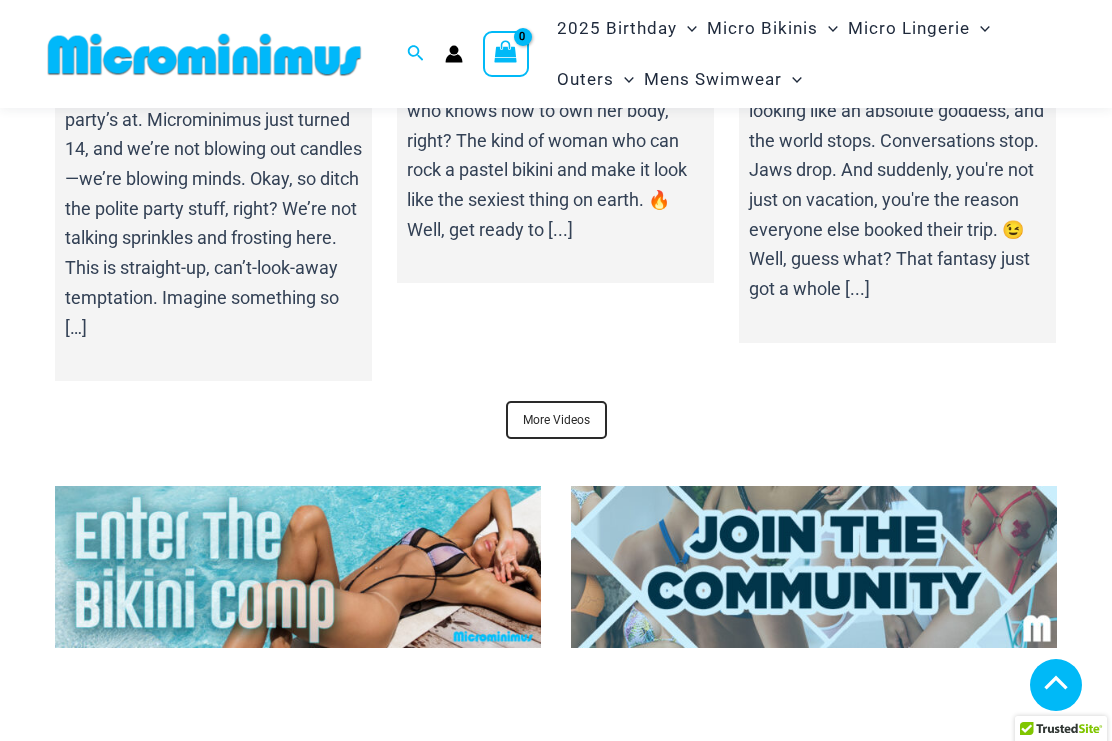 click on "More Videos" at bounding box center (556, 420) 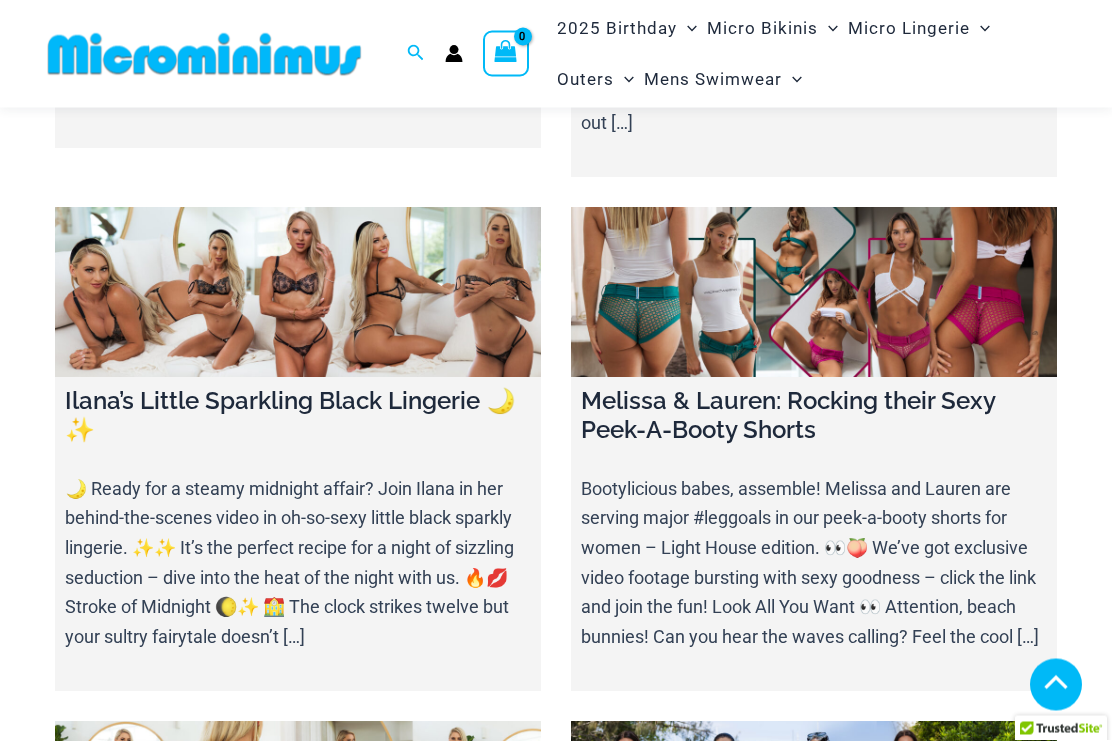 scroll, scrollTop: 5737, scrollLeft: 0, axis: vertical 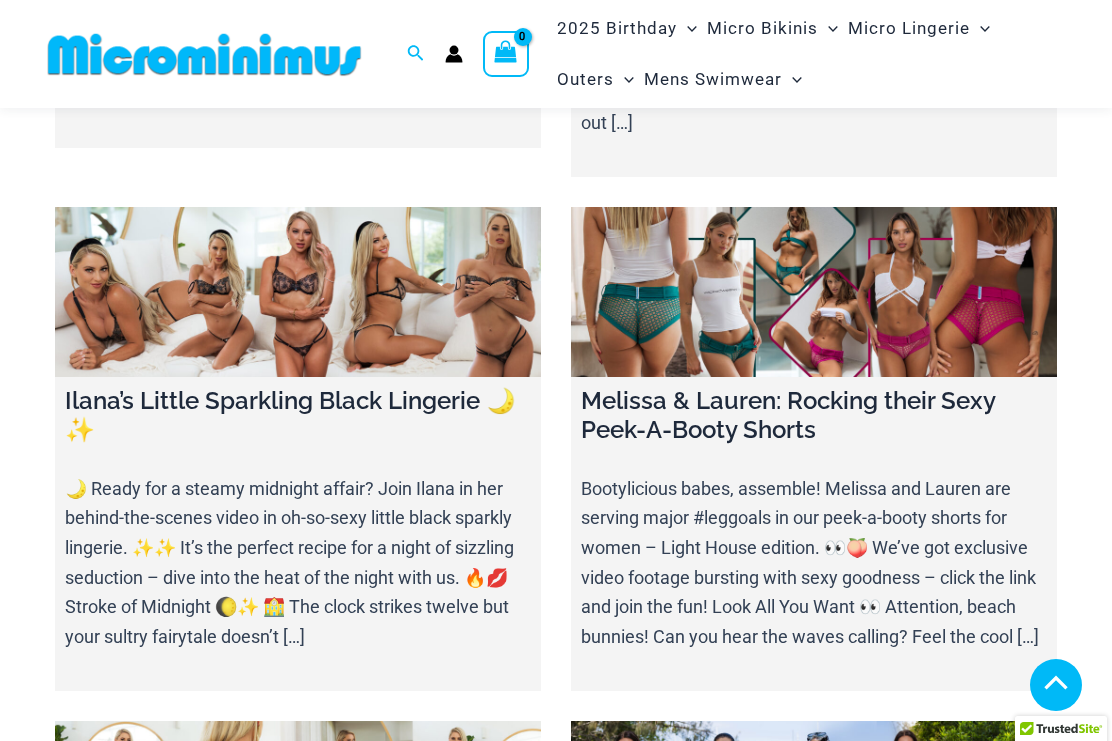 click at bounding box center (814, 292) 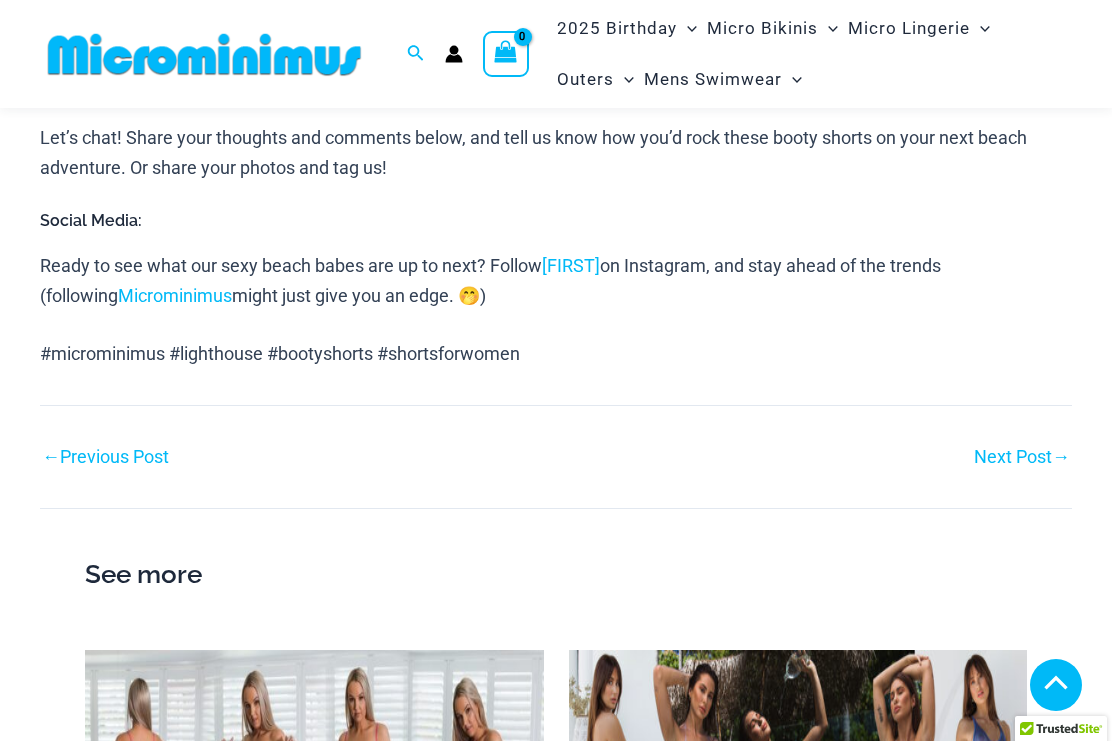 scroll, scrollTop: 1896, scrollLeft: 0, axis: vertical 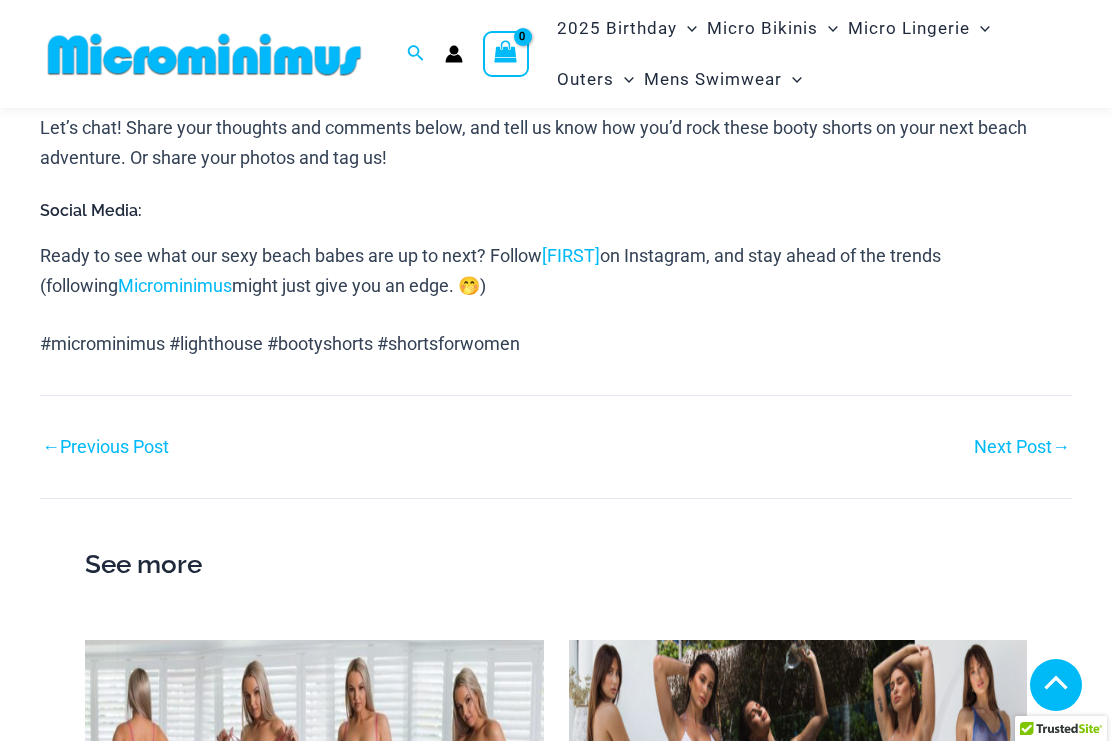 click on "Lauren" at bounding box center [571, 255] 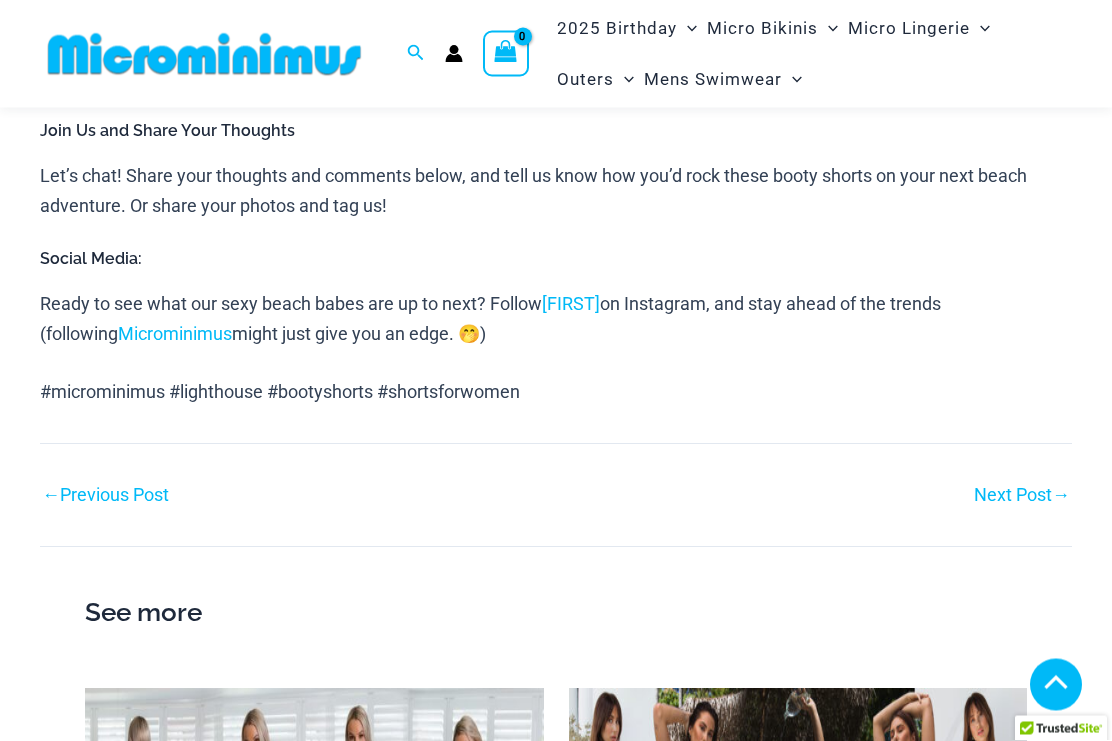 scroll, scrollTop: 1846, scrollLeft: 0, axis: vertical 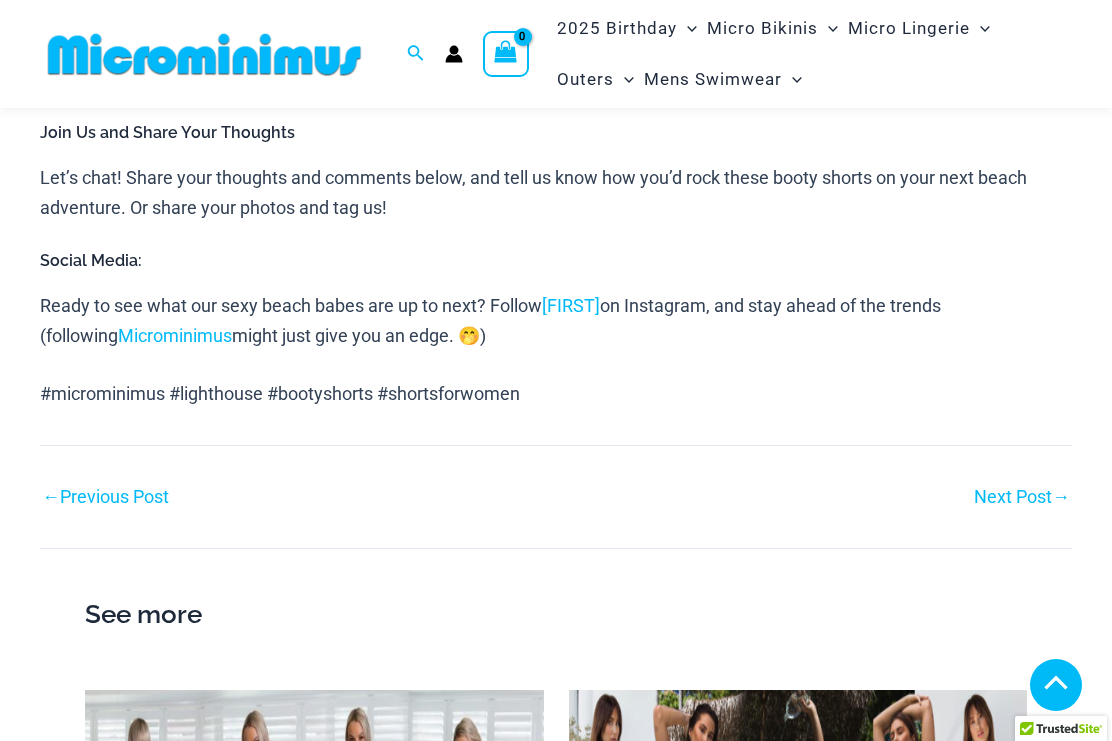 click on "Lauren" at bounding box center [571, 305] 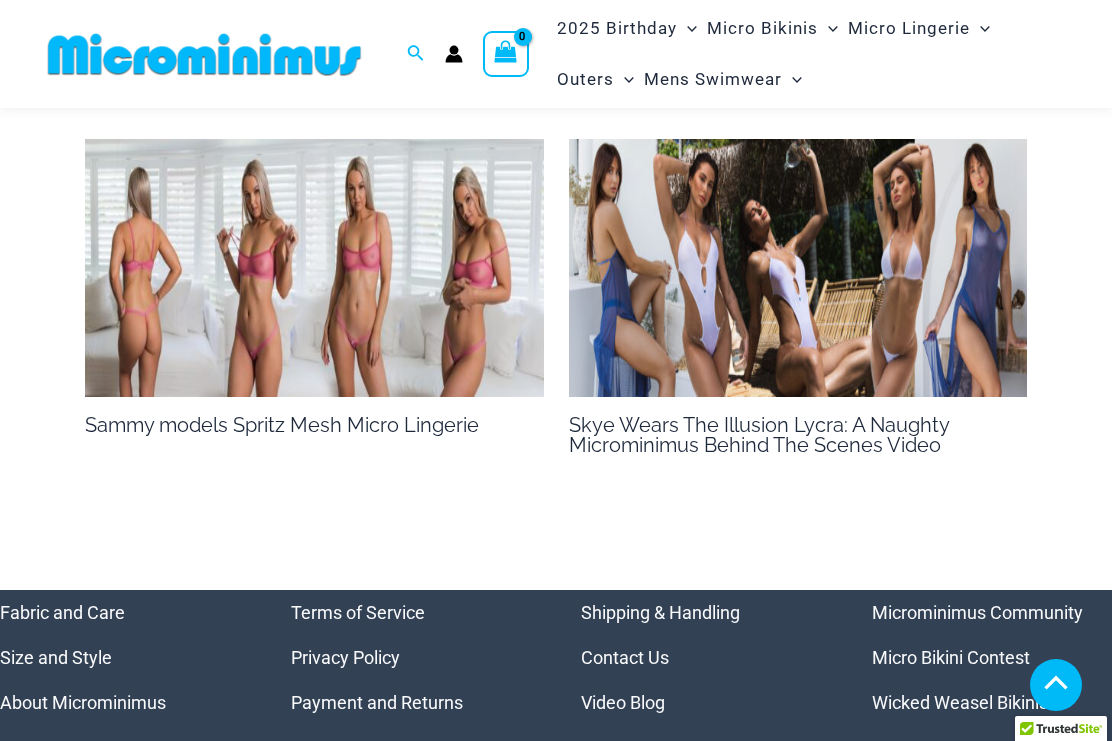 scroll, scrollTop: 2396, scrollLeft: 0, axis: vertical 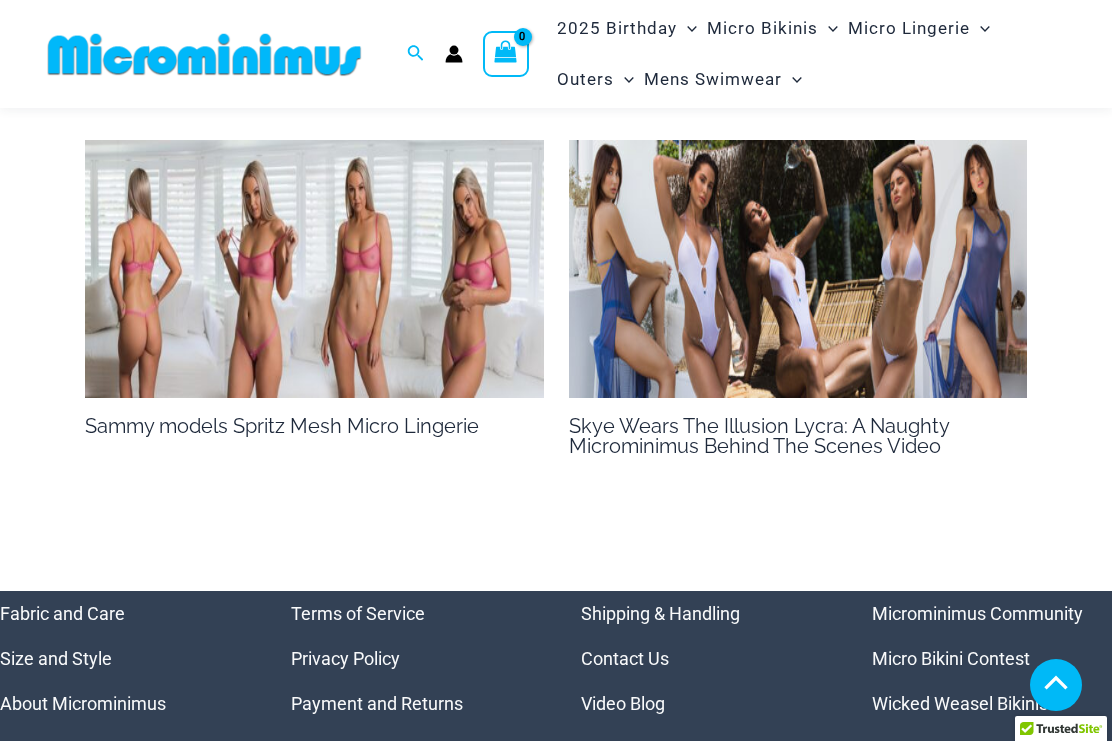 click at bounding box center (314, 269) 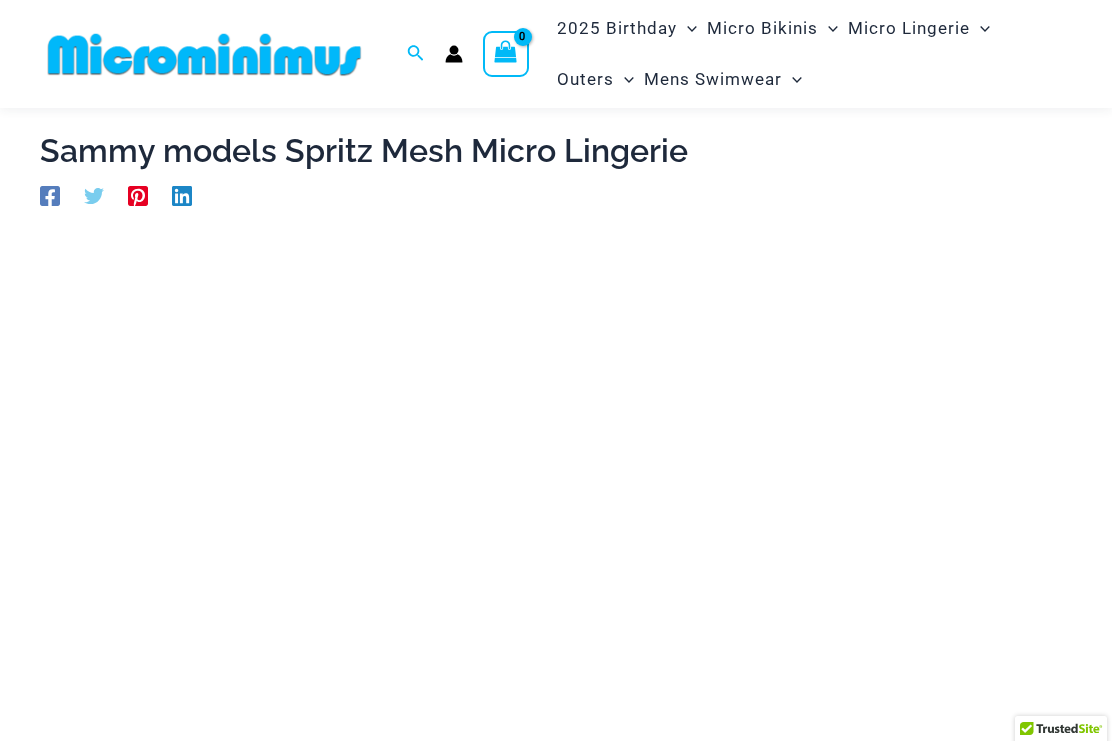 scroll, scrollTop: 0, scrollLeft: 0, axis: both 